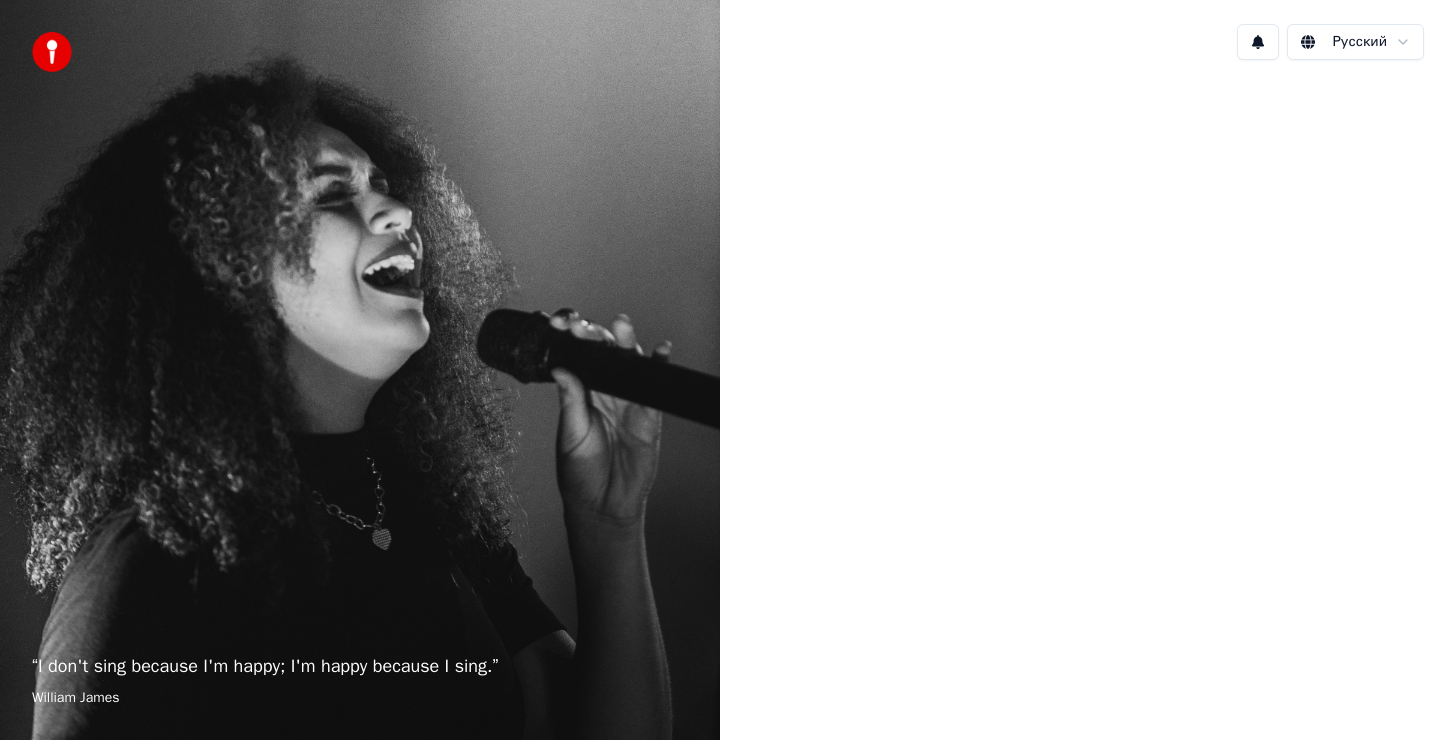 scroll, scrollTop: 0, scrollLeft: 0, axis: both 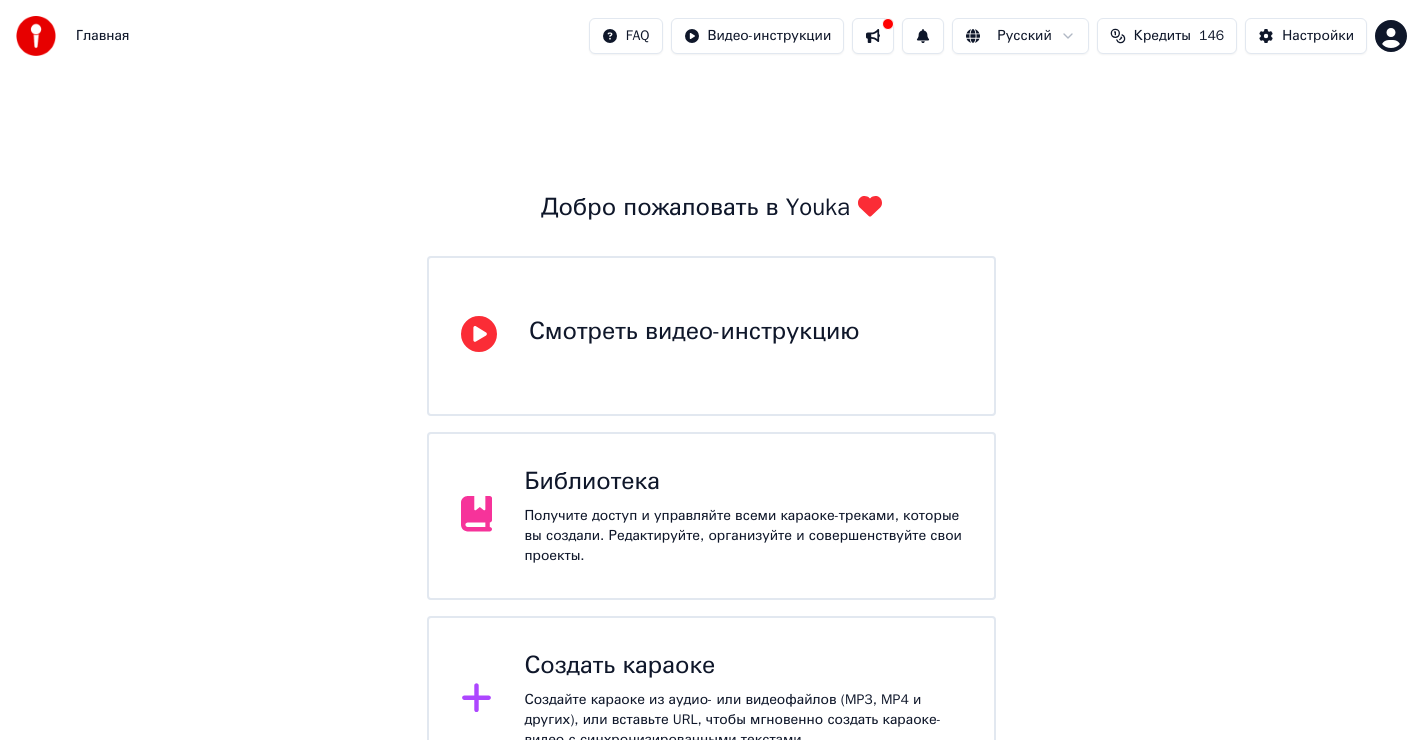 click on "Создать караоке" at bounding box center [743, 666] 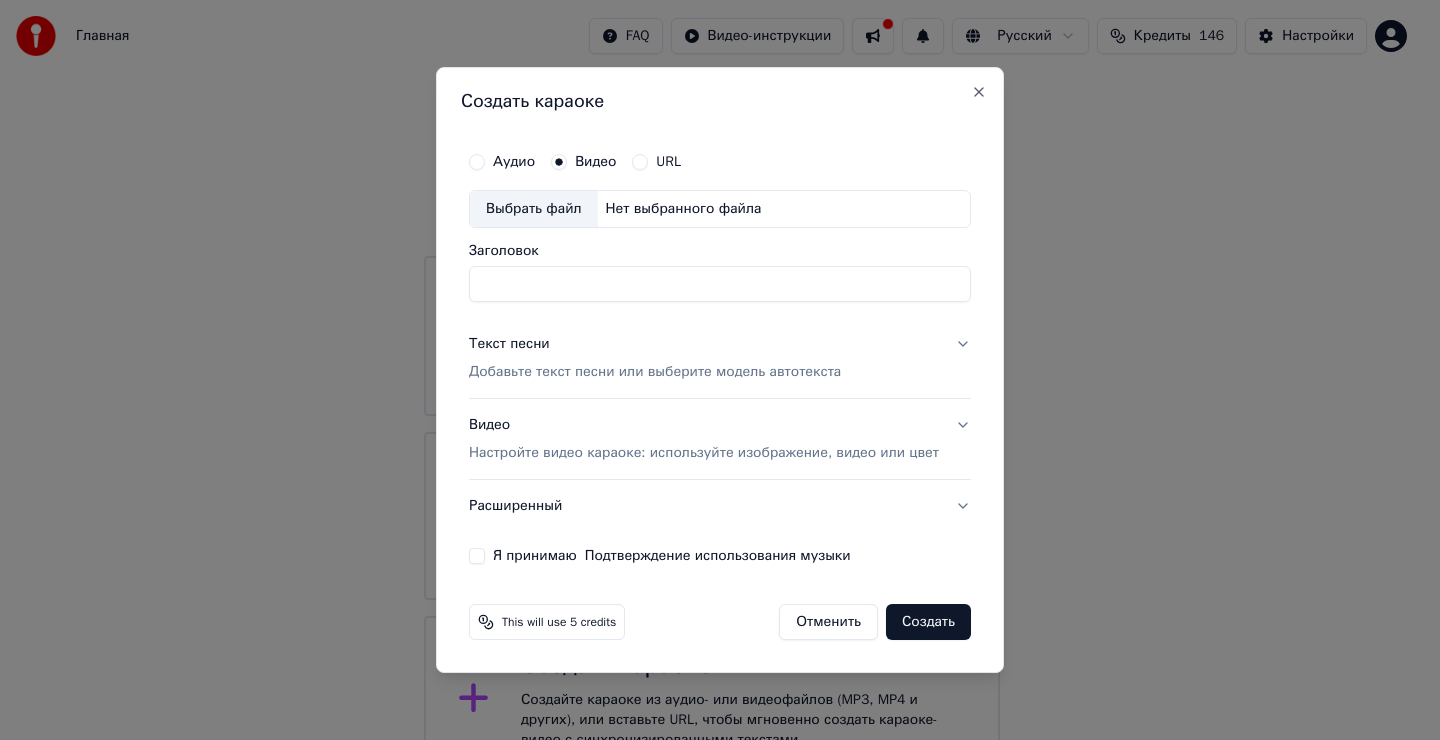click on "Выбрать файл" at bounding box center (534, 209) 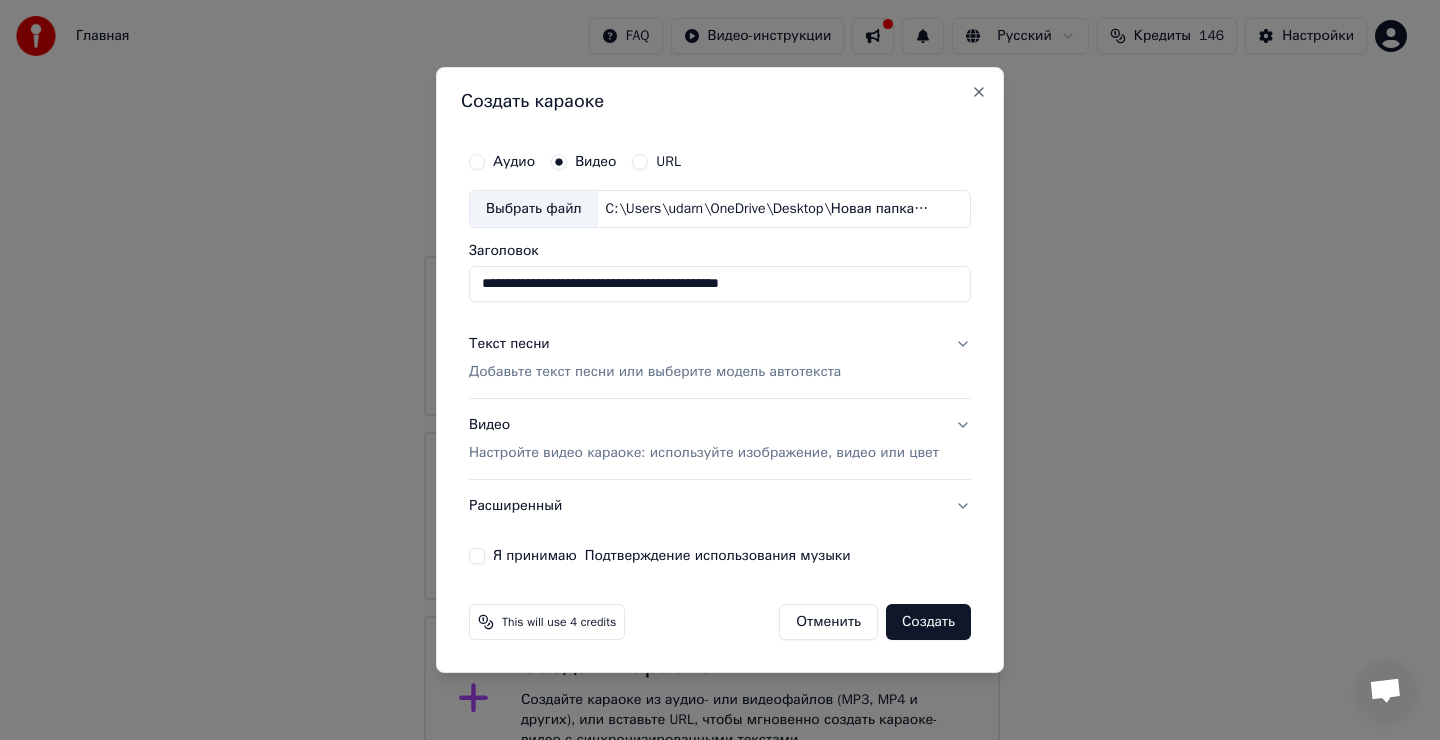 type on "**********" 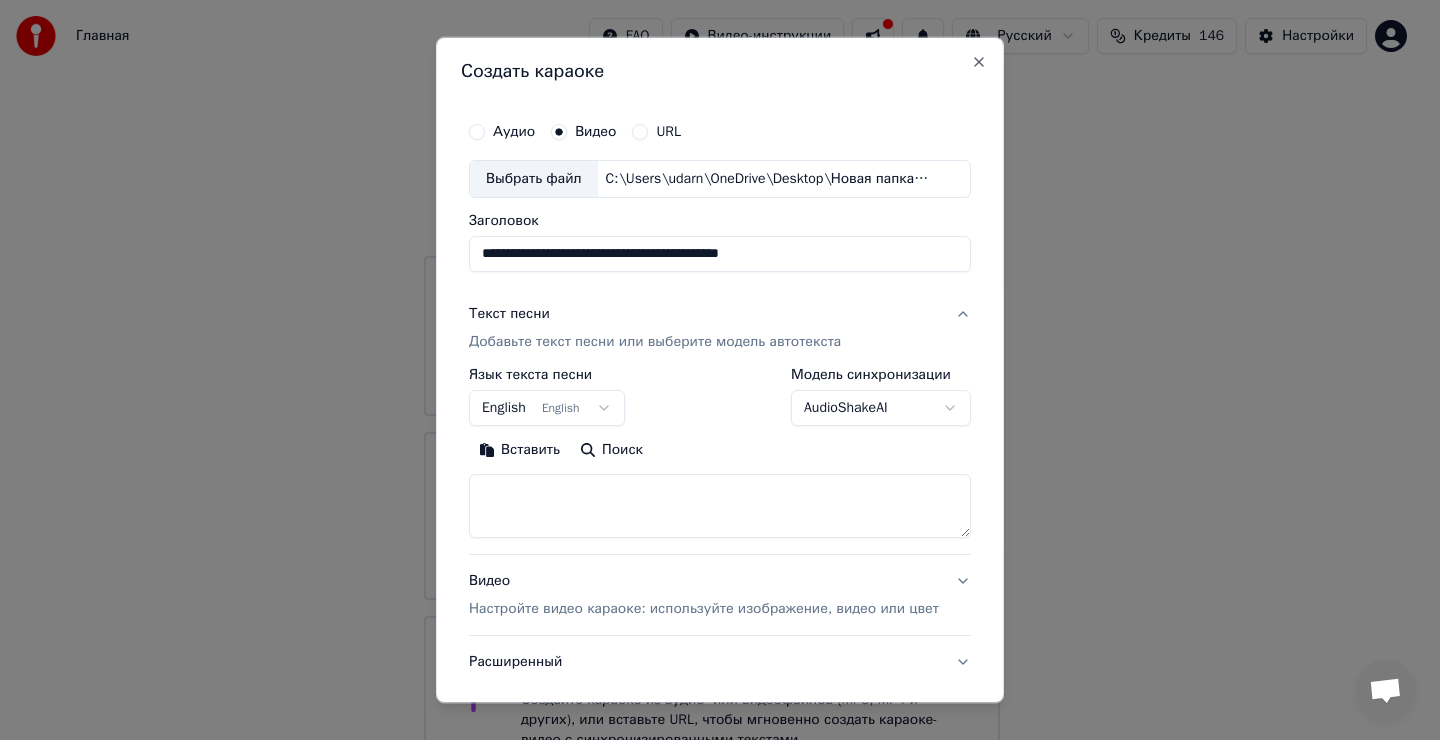 click at bounding box center [720, 506] 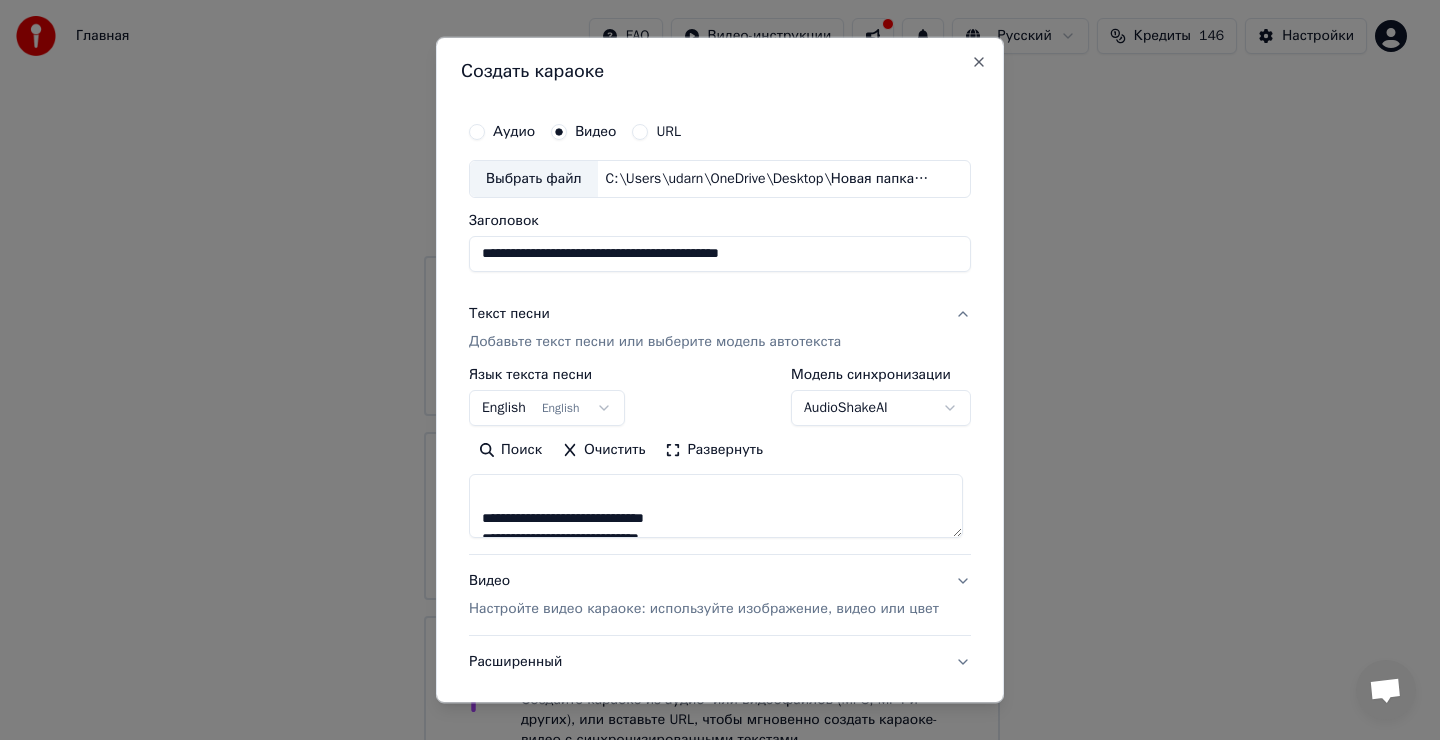 scroll, scrollTop: 633, scrollLeft: 0, axis: vertical 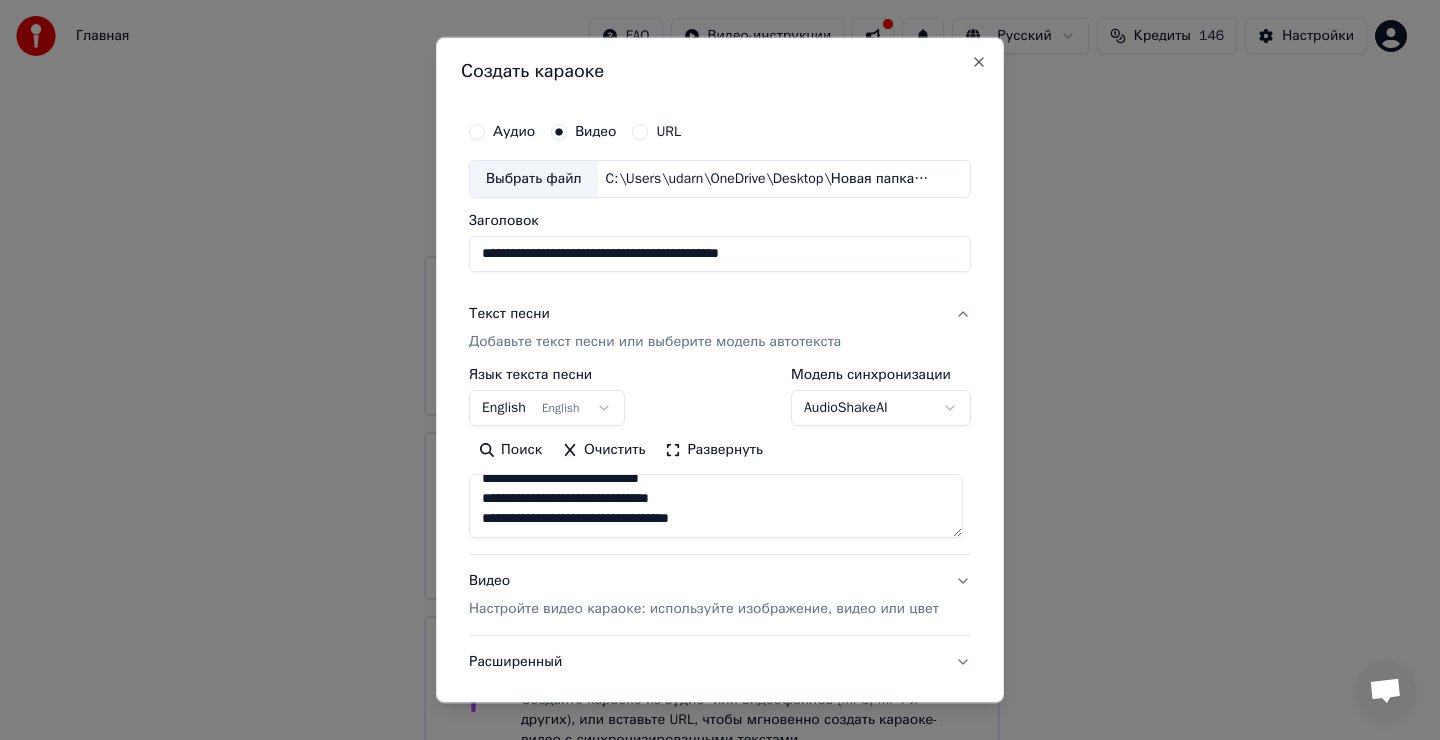 click on "**********" at bounding box center (716, 506) 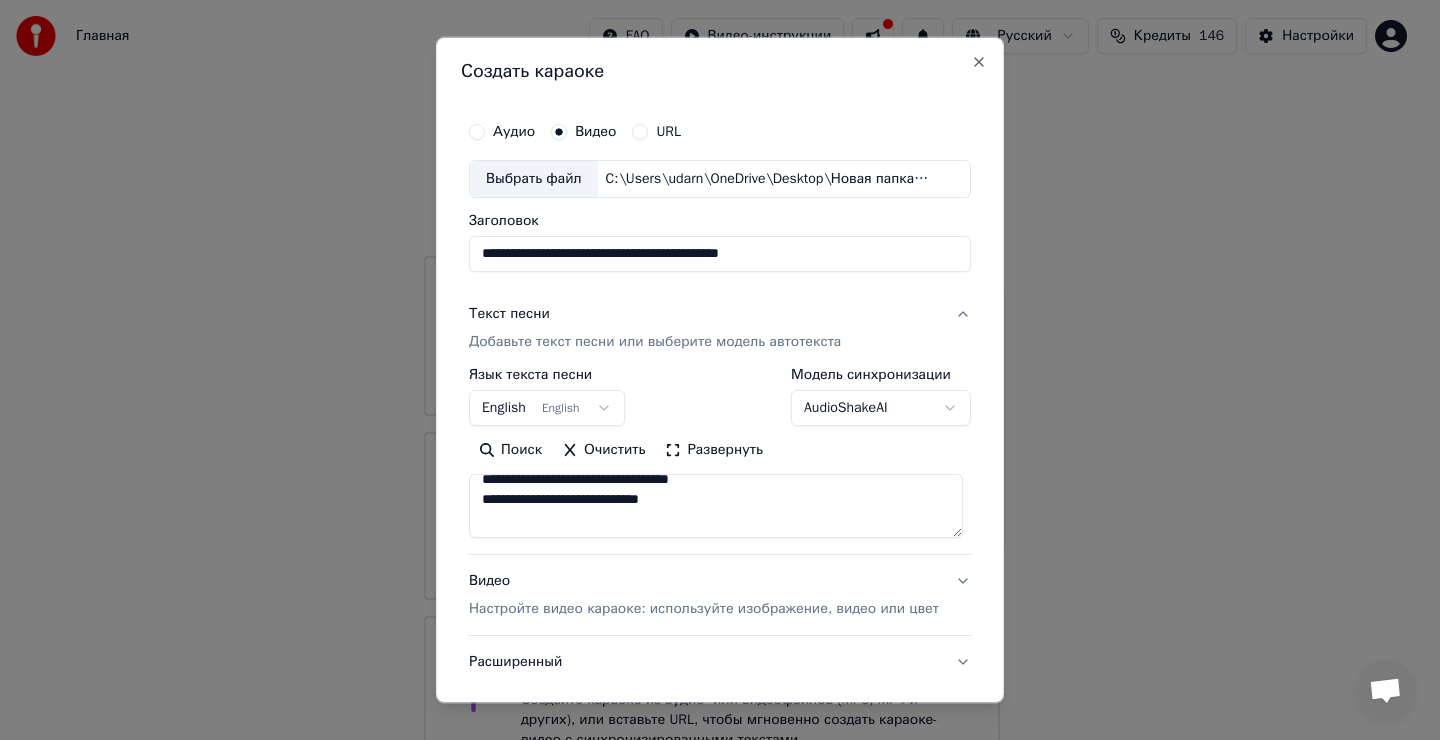 scroll, scrollTop: 0, scrollLeft: 0, axis: both 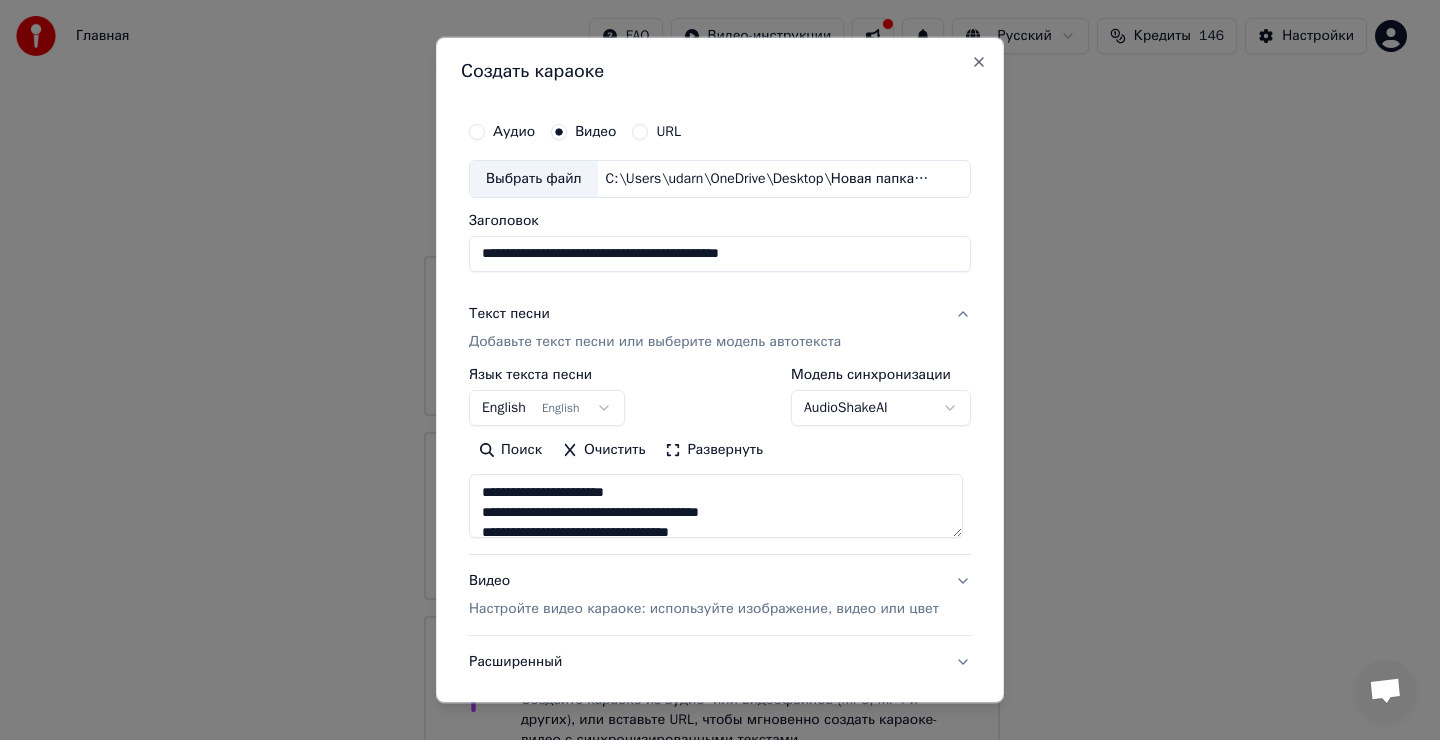 type on "**********" 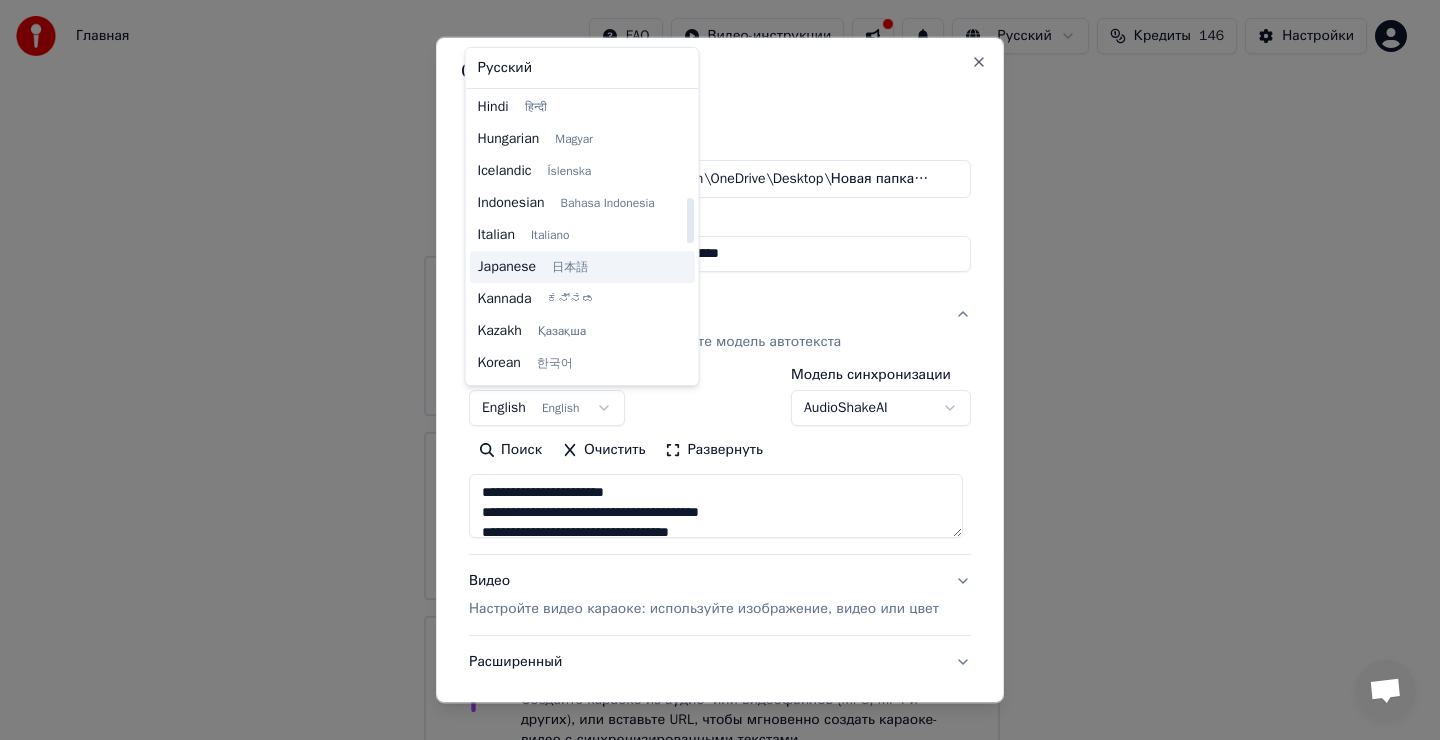 scroll, scrollTop: 760, scrollLeft: 0, axis: vertical 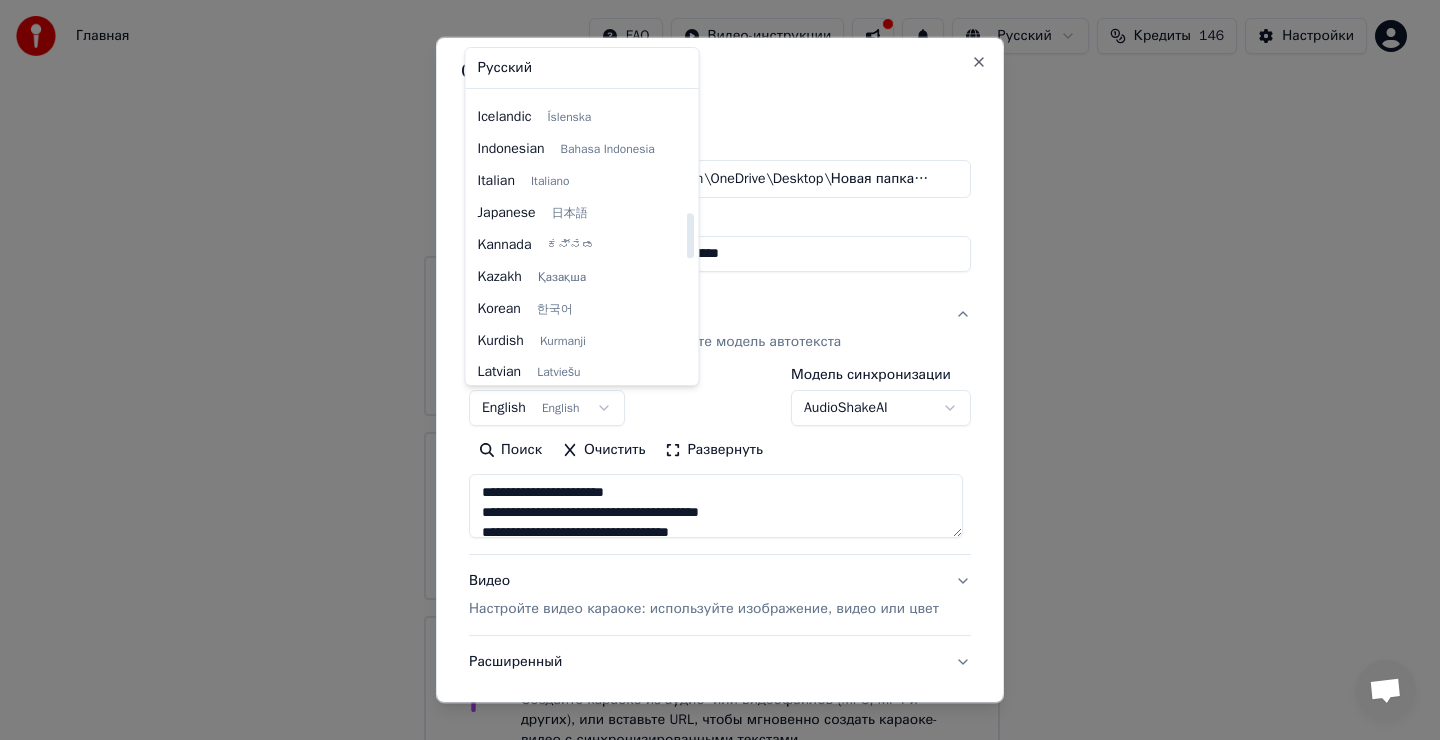 select on "**" 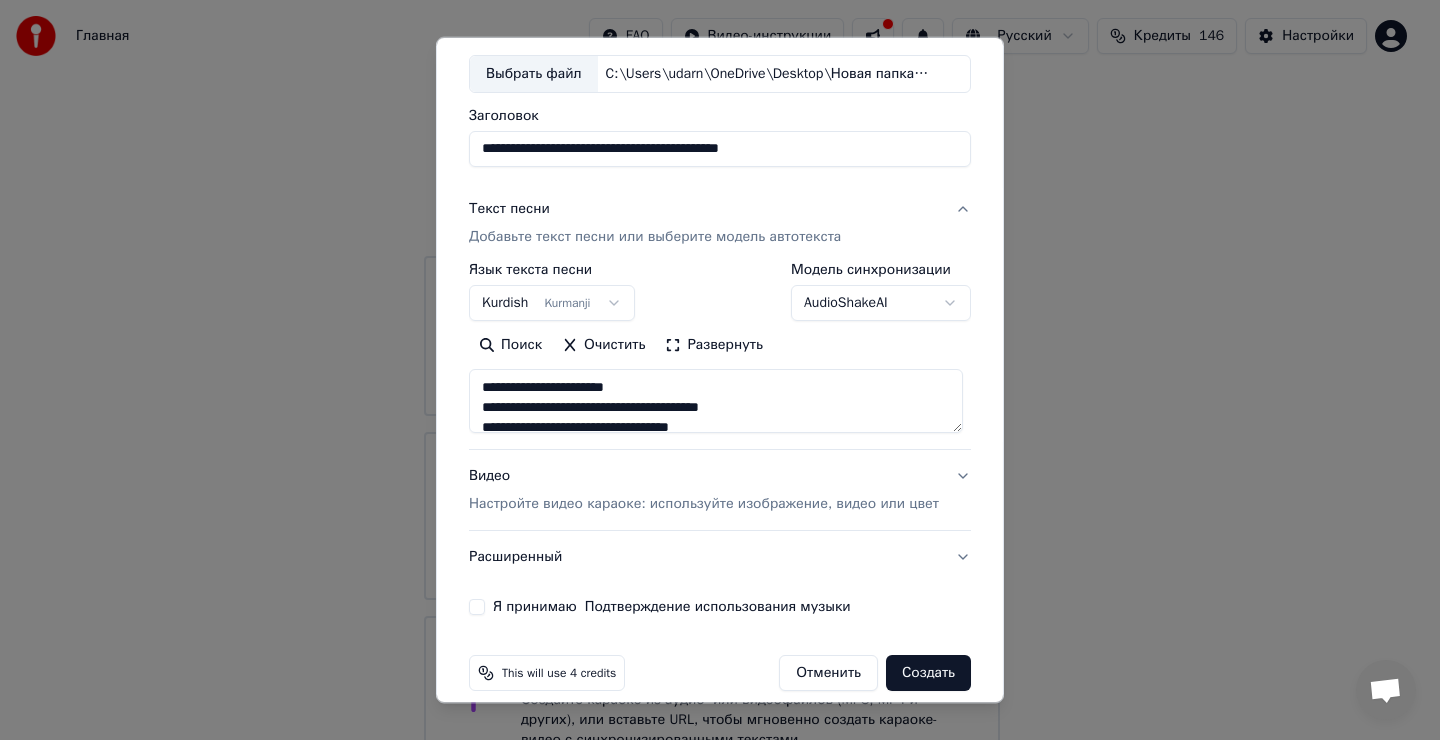 scroll, scrollTop: 126, scrollLeft: 0, axis: vertical 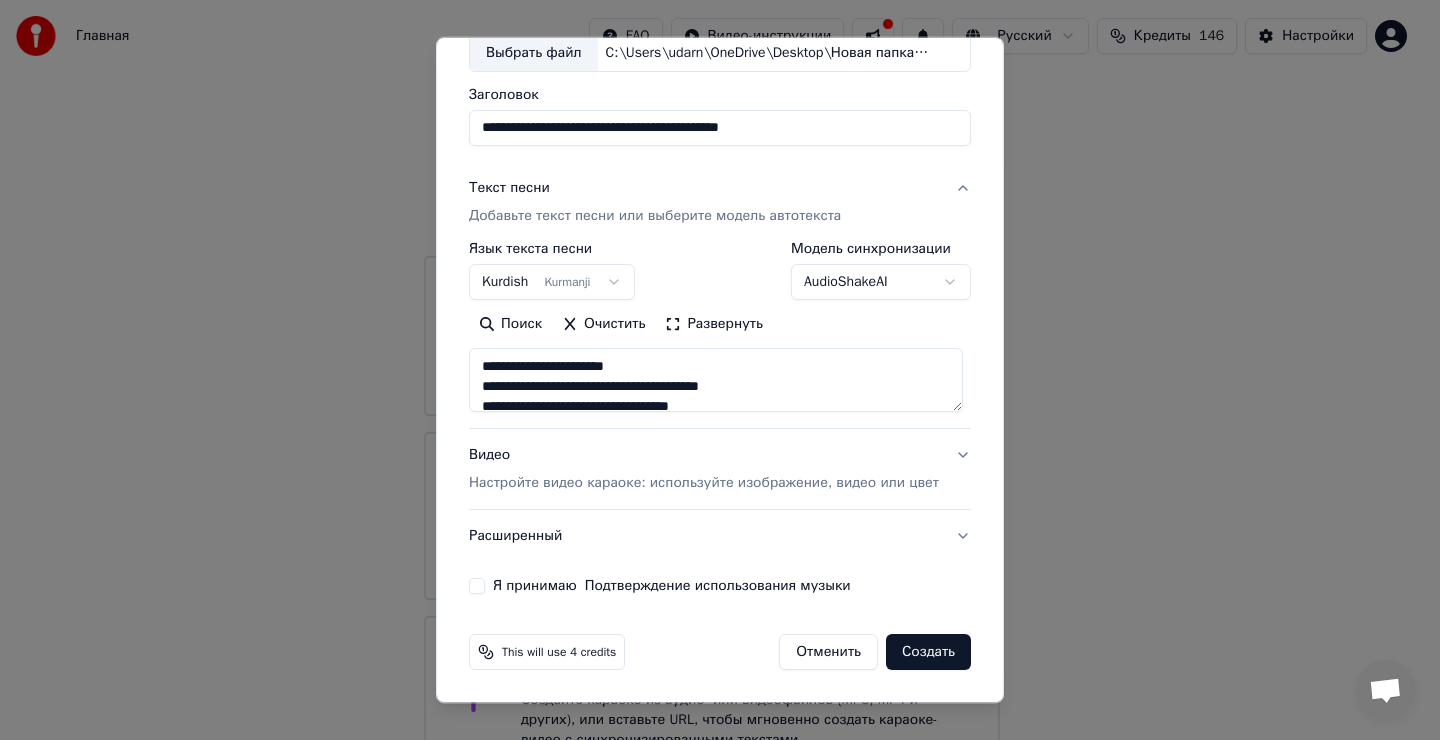 click on "Я принимаю   Подтверждение использования музыки" at bounding box center [477, 586] 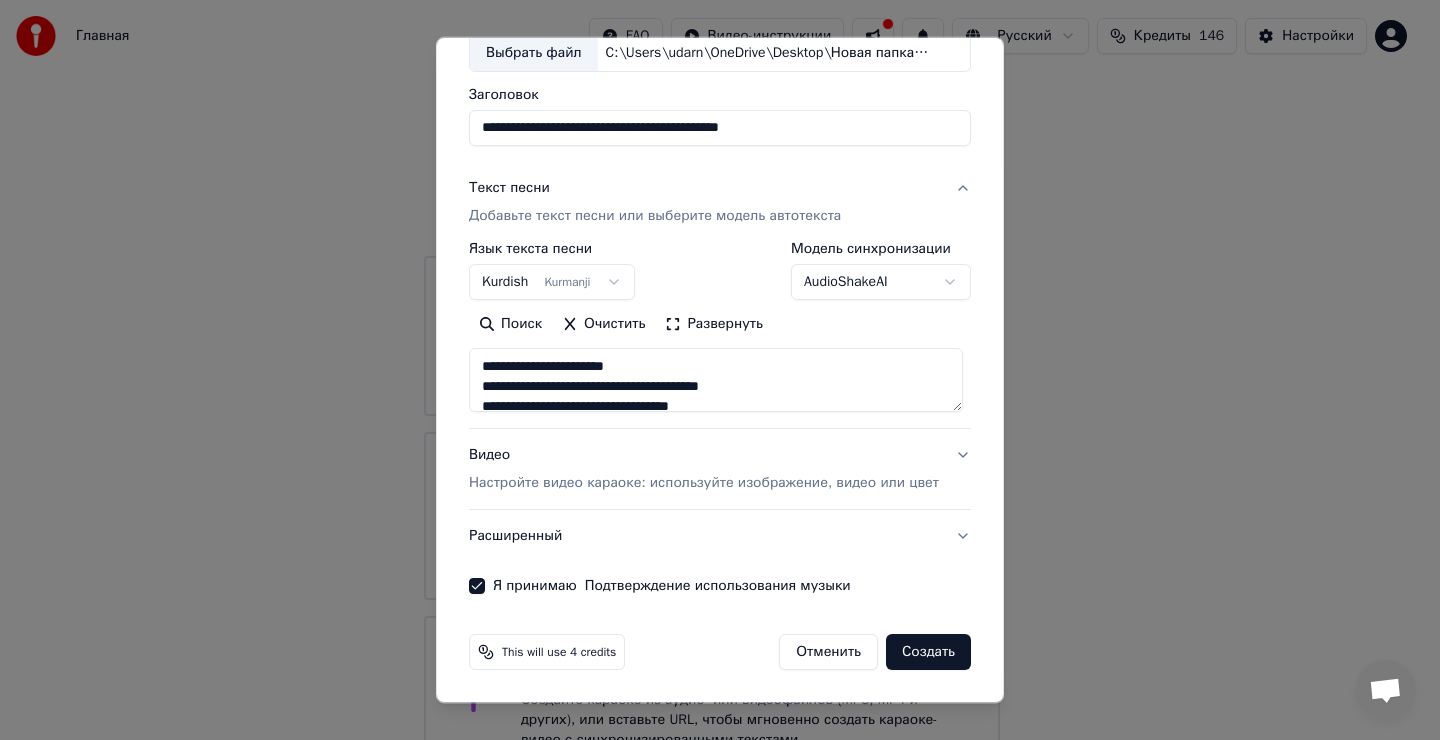 click on "Создать" at bounding box center [928, 652] 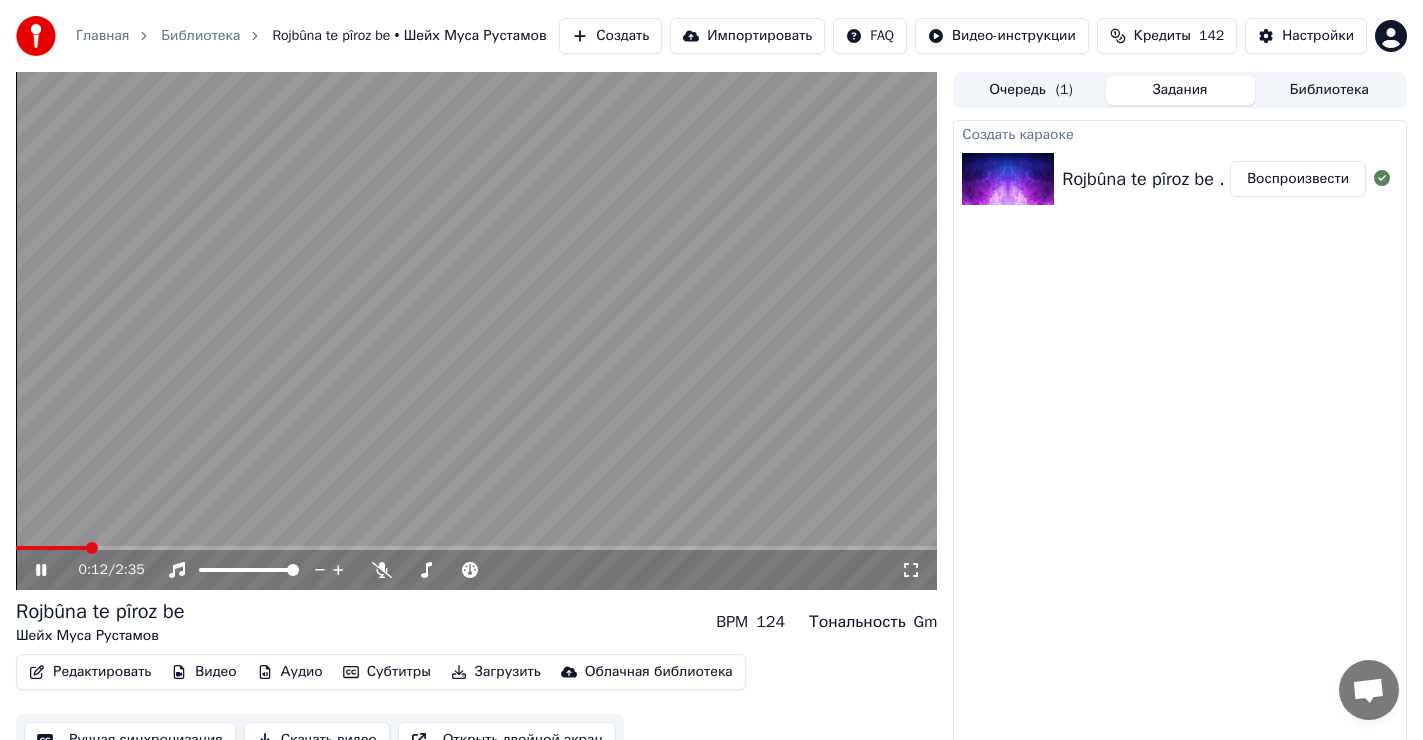 click 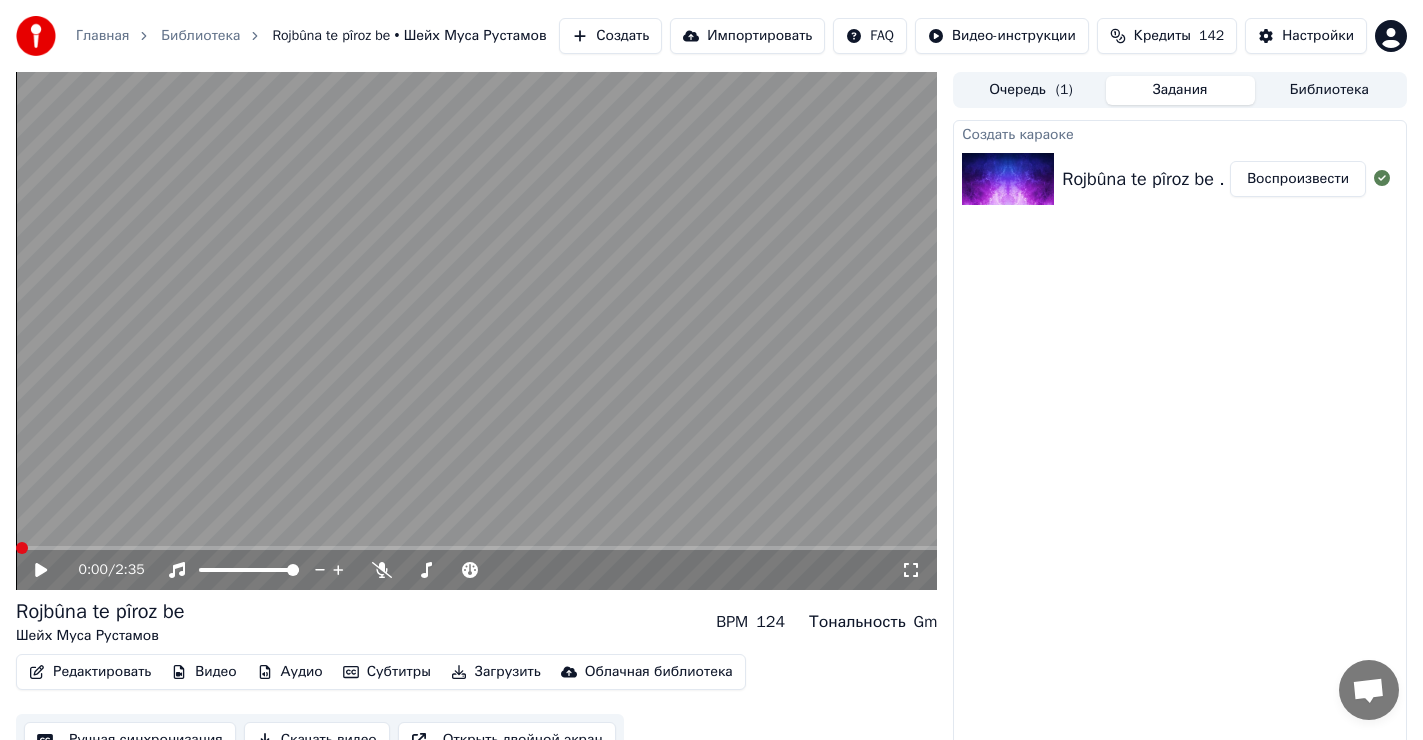 click at bounding box center (22, 548) 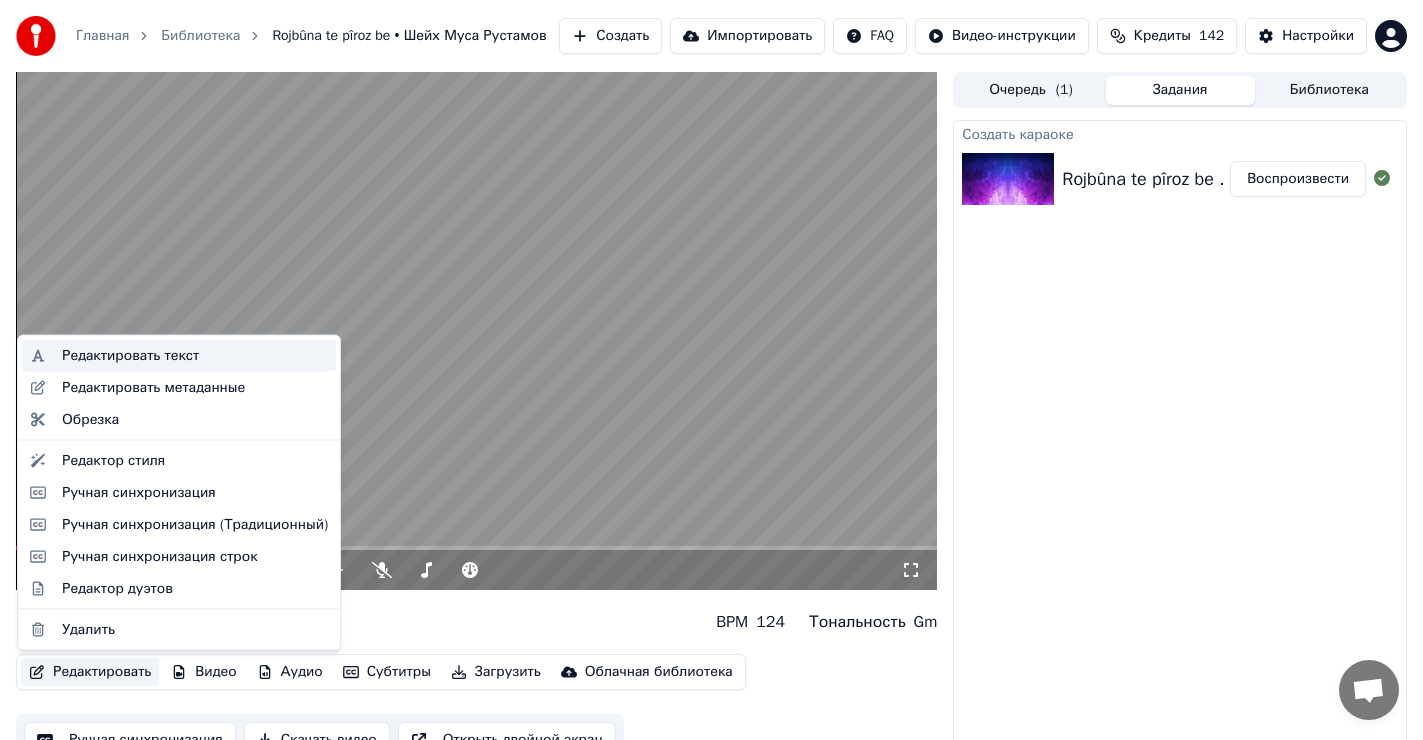 click on "Редактировать текст" at bounding box center (130, 356) 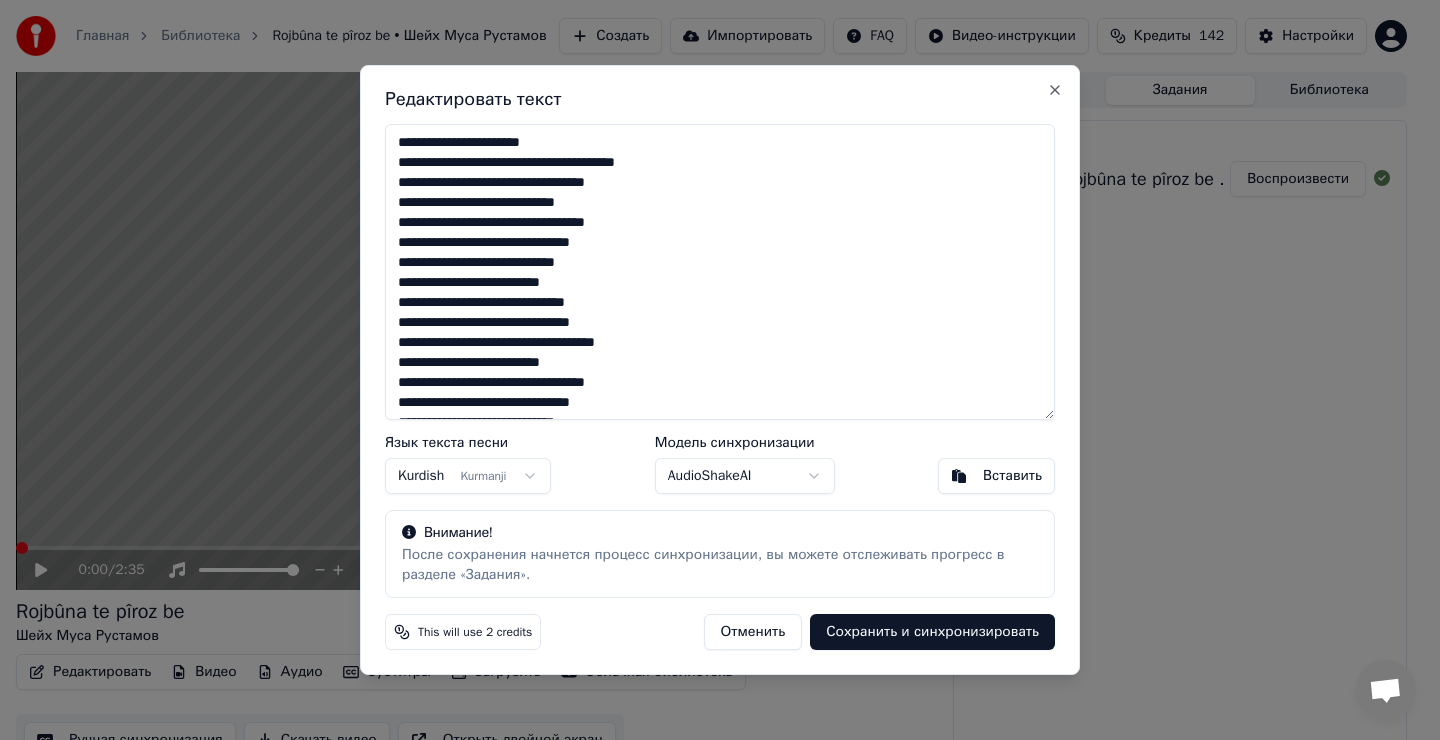 click on "**********" at bounding box center [720, 272] 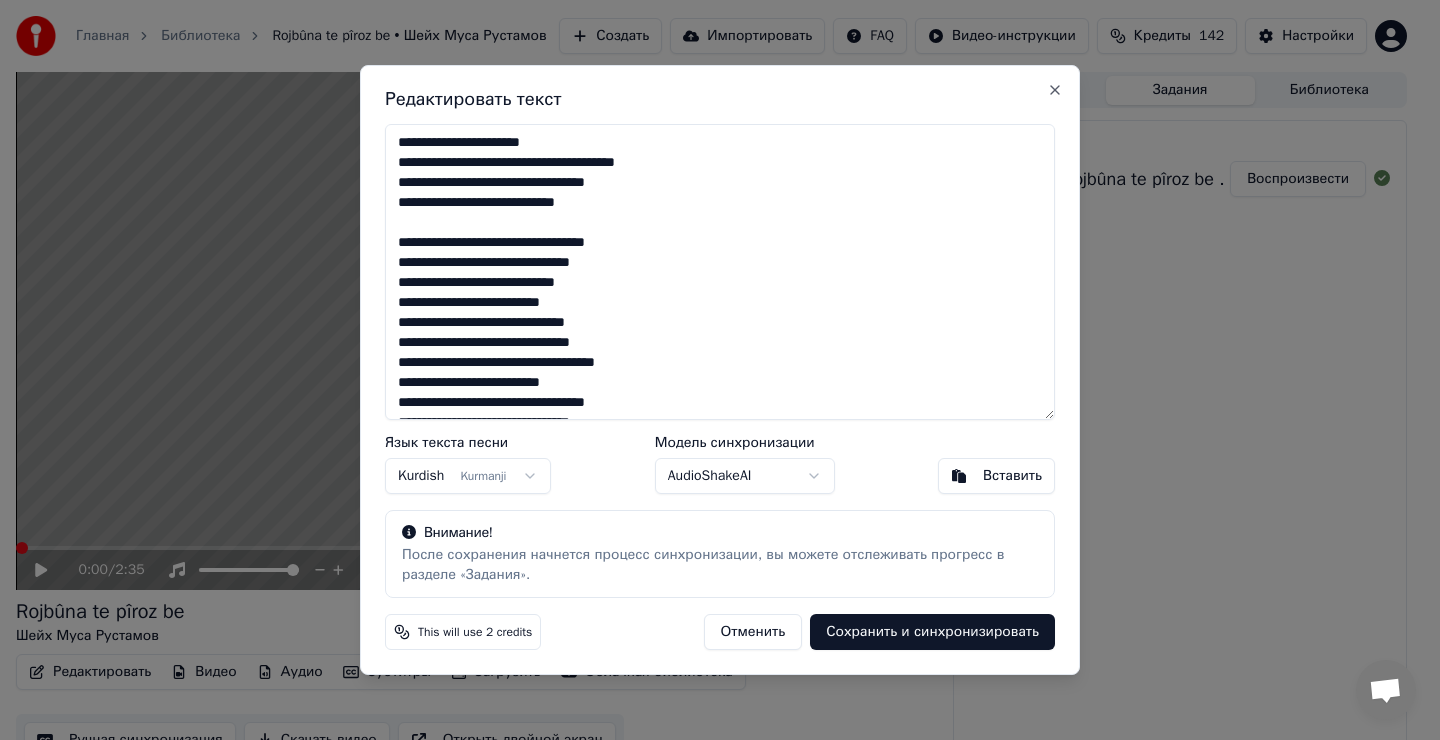 click on "**********" at bounding box center [720, 272] 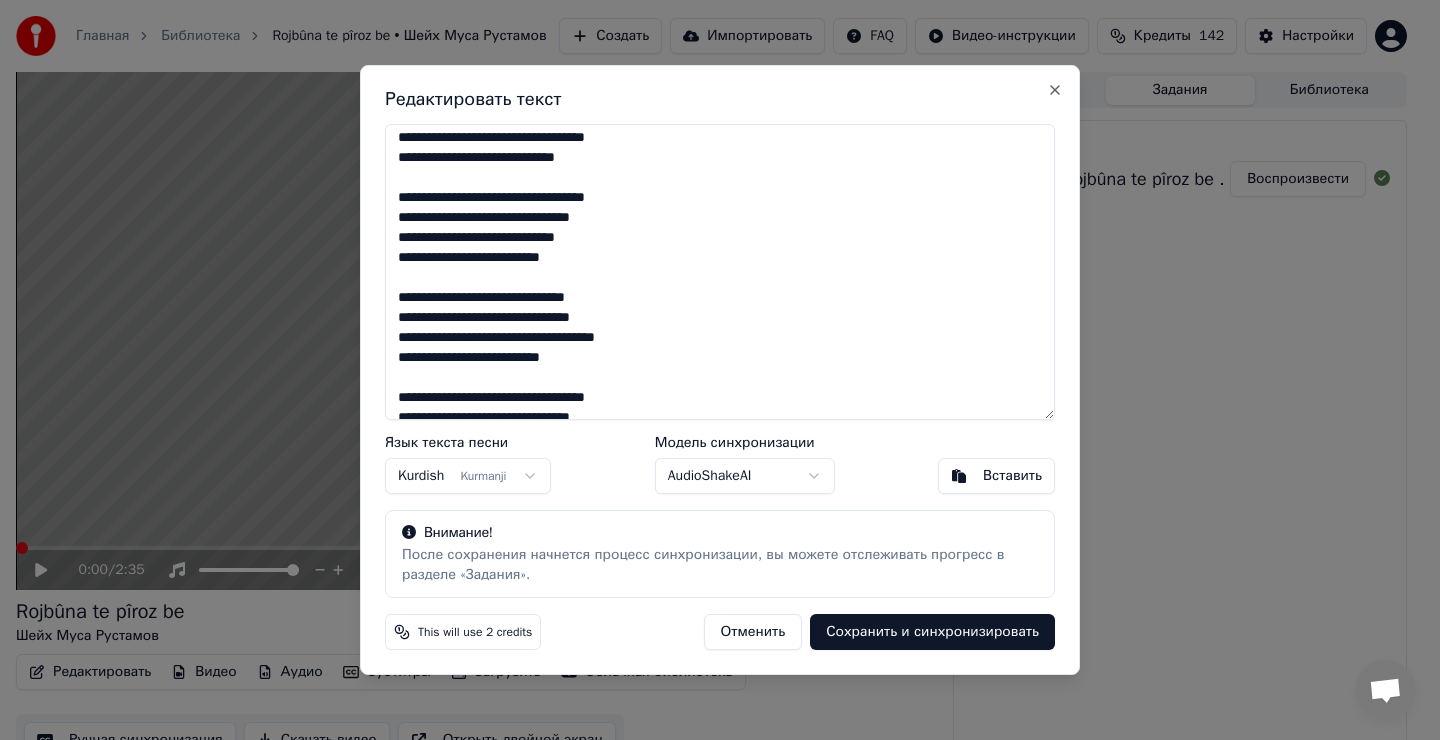 scroll, scrollTop: 100, scrollLeft: 0, axis: vertical 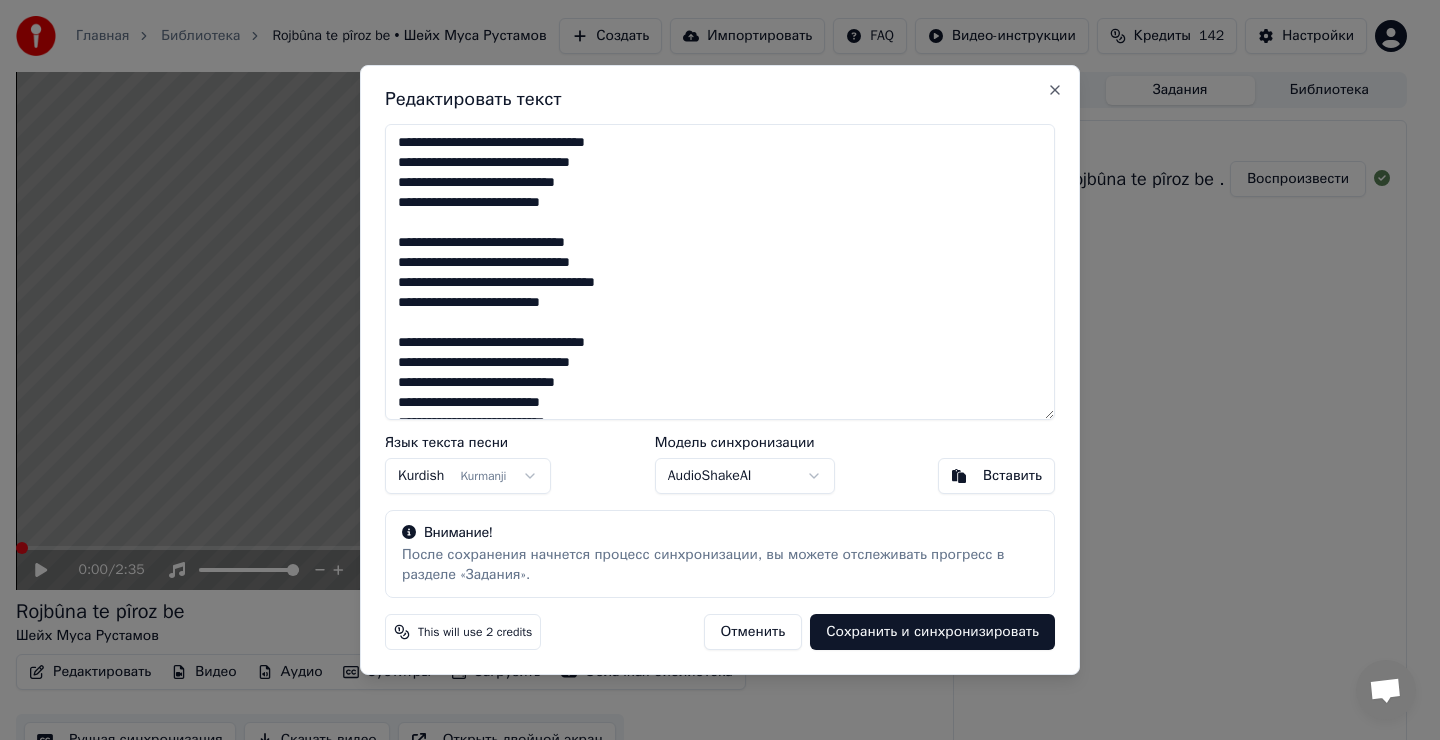 click on "**********" at bounding box center [720, 272] 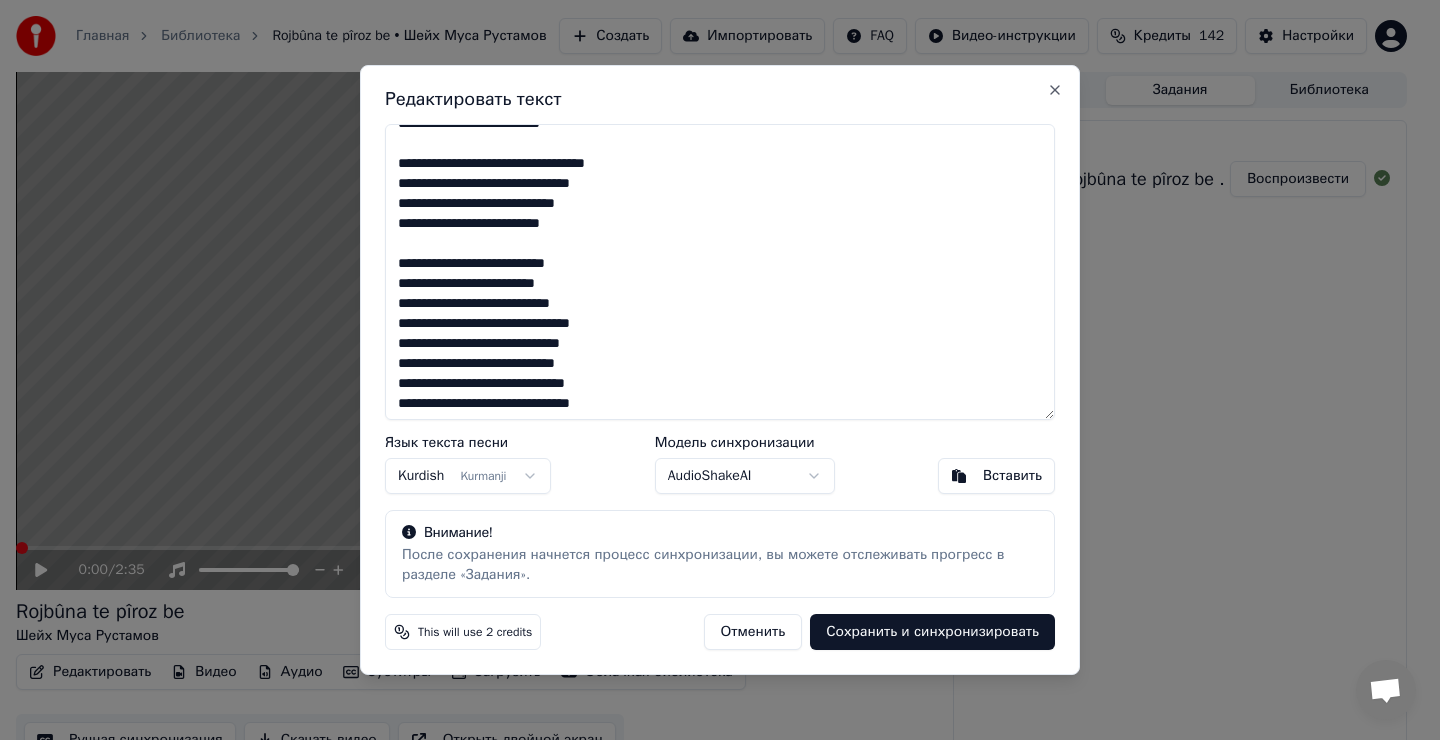 scroll, scrollTop: 282, scrollLeft: 0, axis: vertical 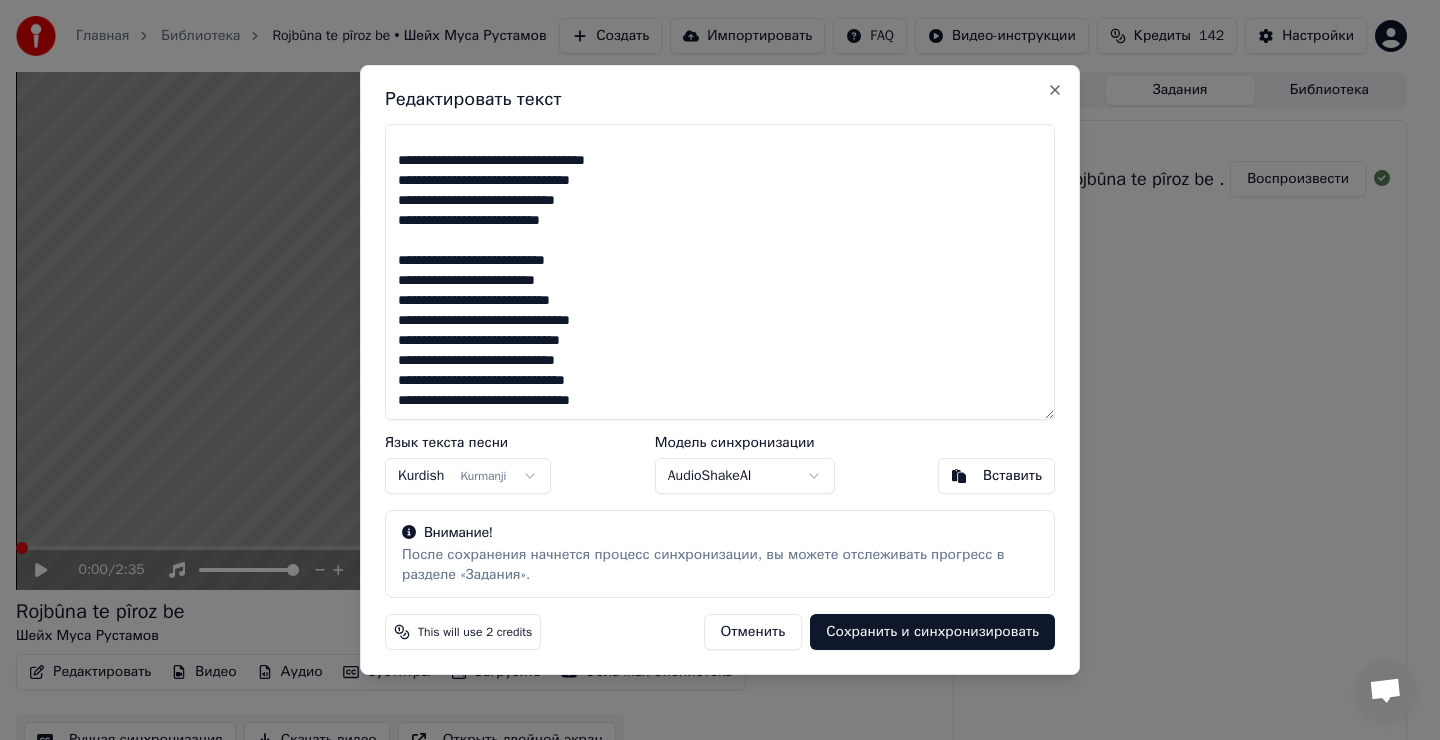 click on "**********" at bounding box center [720, 272] 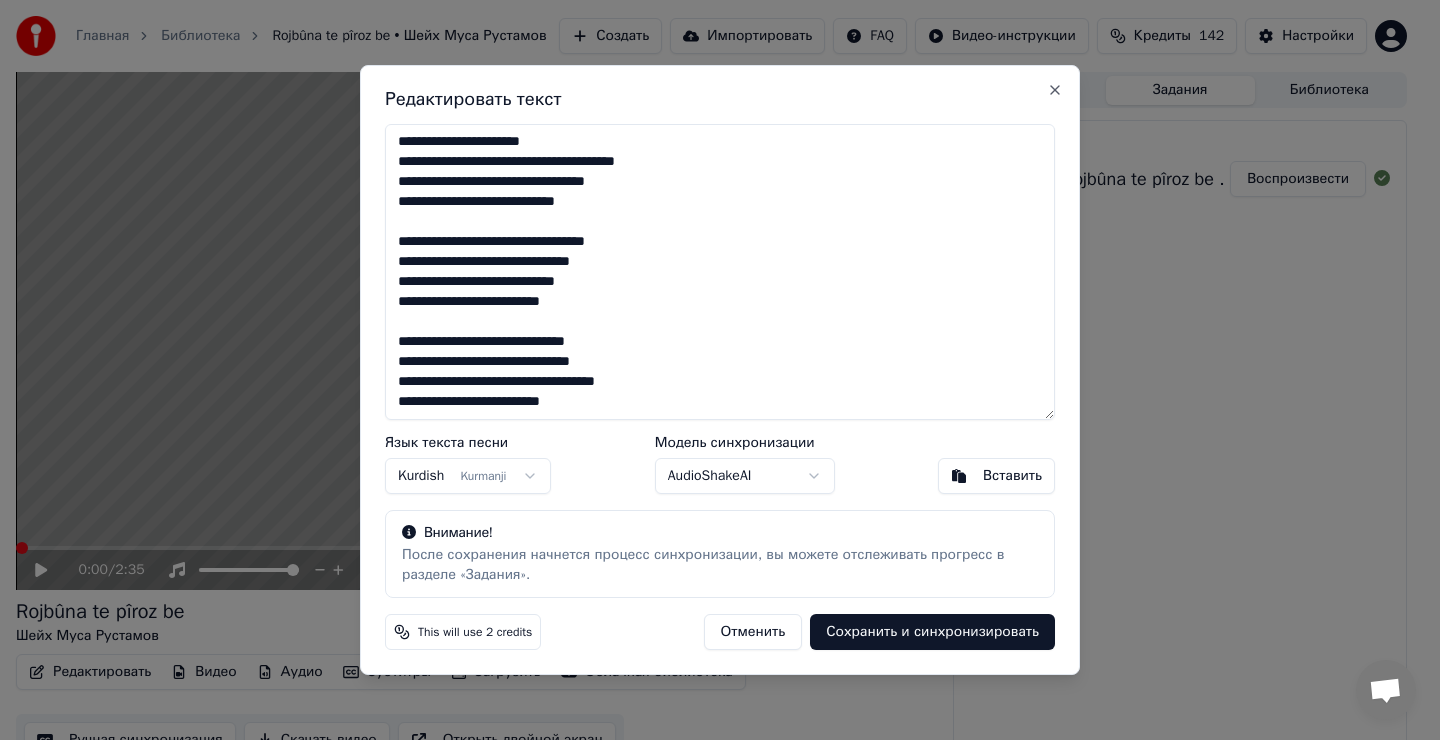 scroll, scrollTop: 0, scrollLeft: 0, axis: both 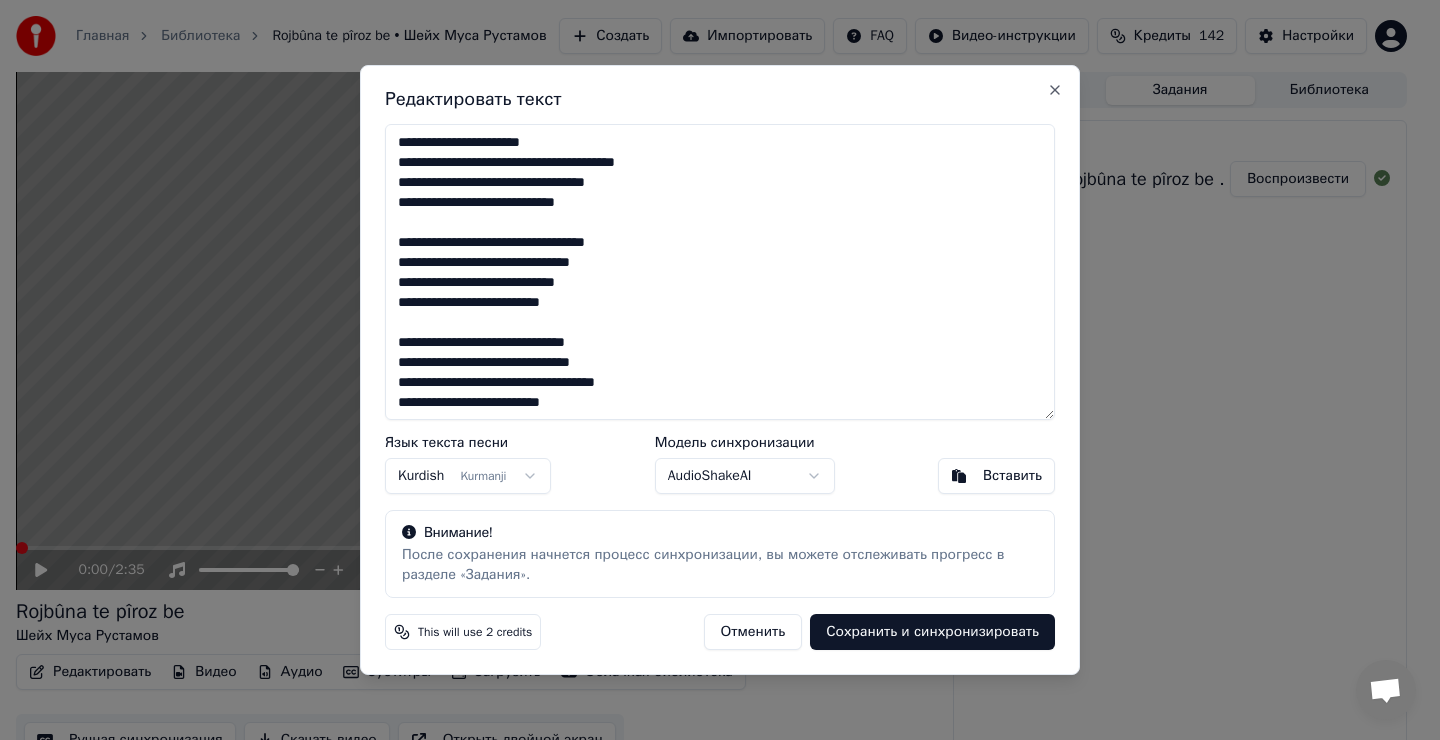type on "**********" 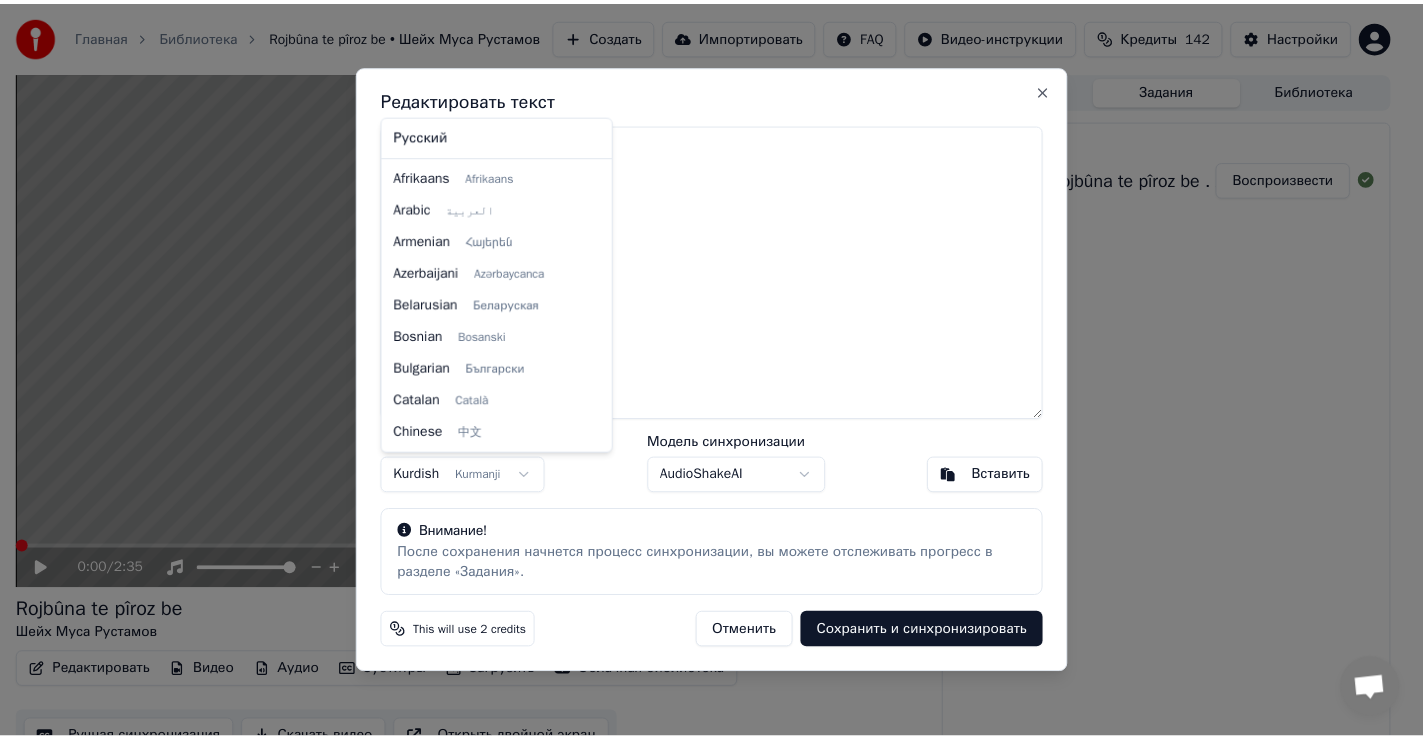 scroll, scrollTop: 736, scrollLeft: 0, axis: vertical 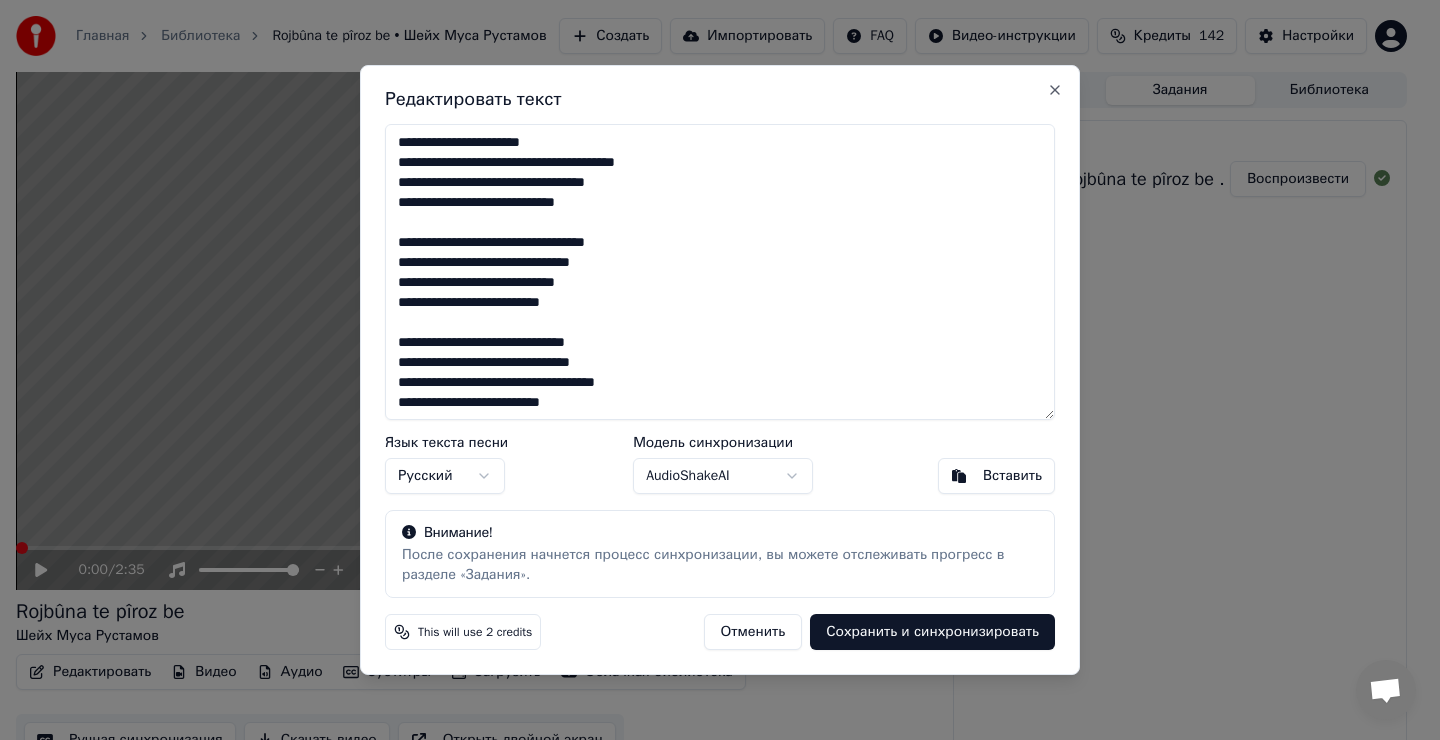 click on "Сохранить и синхронизировать" at bounding box center (932, 632) 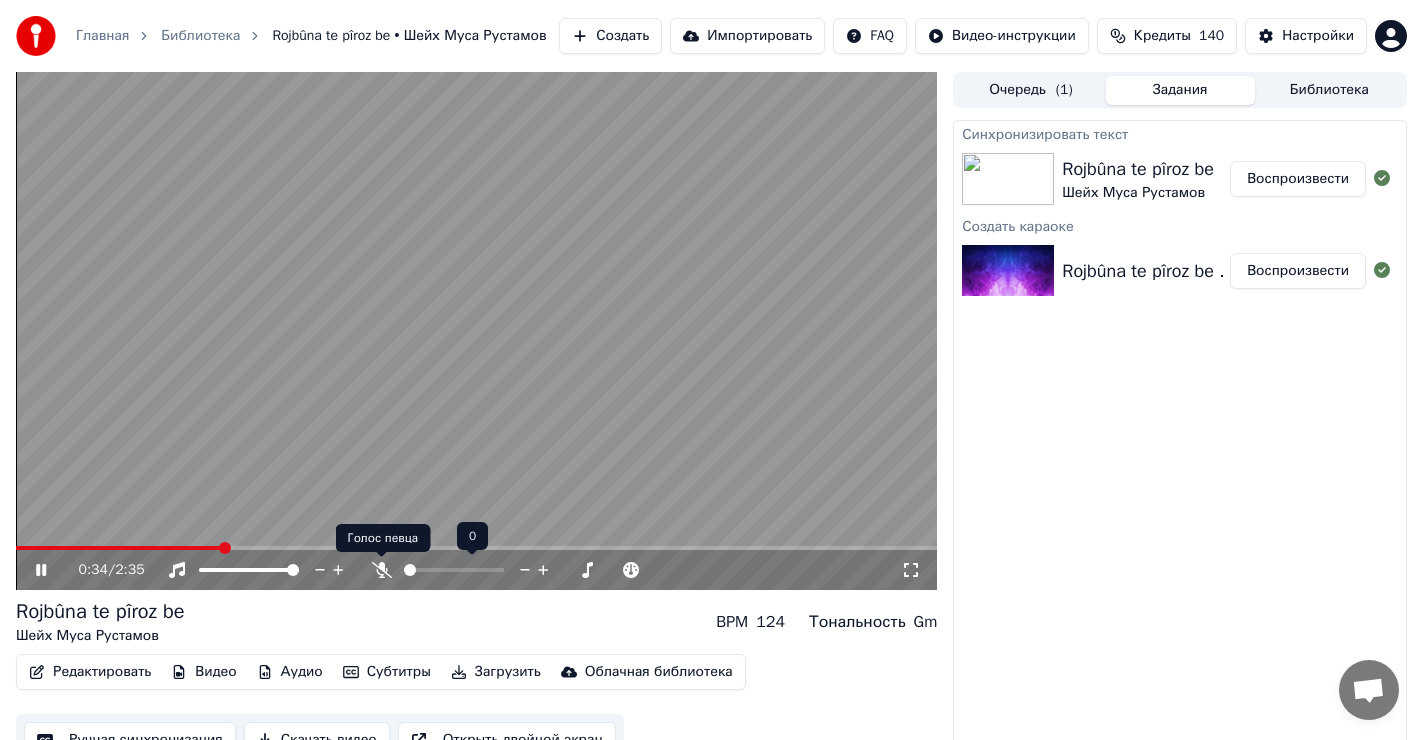 click on "Главная Библиотека Rojbûna te pîroz be • Шейх Муса Рустамов Создать Импортировать FAQ Видео-инструкции Кредиты 140 Настройки 0:34  /  2:35 Rojbûna te pîroz be Шейх Муса Рустамов BPM 124 Тональность Gm Редактировать Видео Аудио Субтитры Загрузить Облачная библиотека Ручная синхронизация Скачать видео Открыть двойной экран Очередь ( 1 ) Задания Библиотека Синхронизировать текст Rojbûna te pîroz be Шейх Муса Рустамов Воспроизвести Создать караоке Rojbûna te pîroz be . Автор. Шейх Муса Рустамов Воспроизвести 0 0 Голос певца Голос певца" at bounding box center (711, 370) 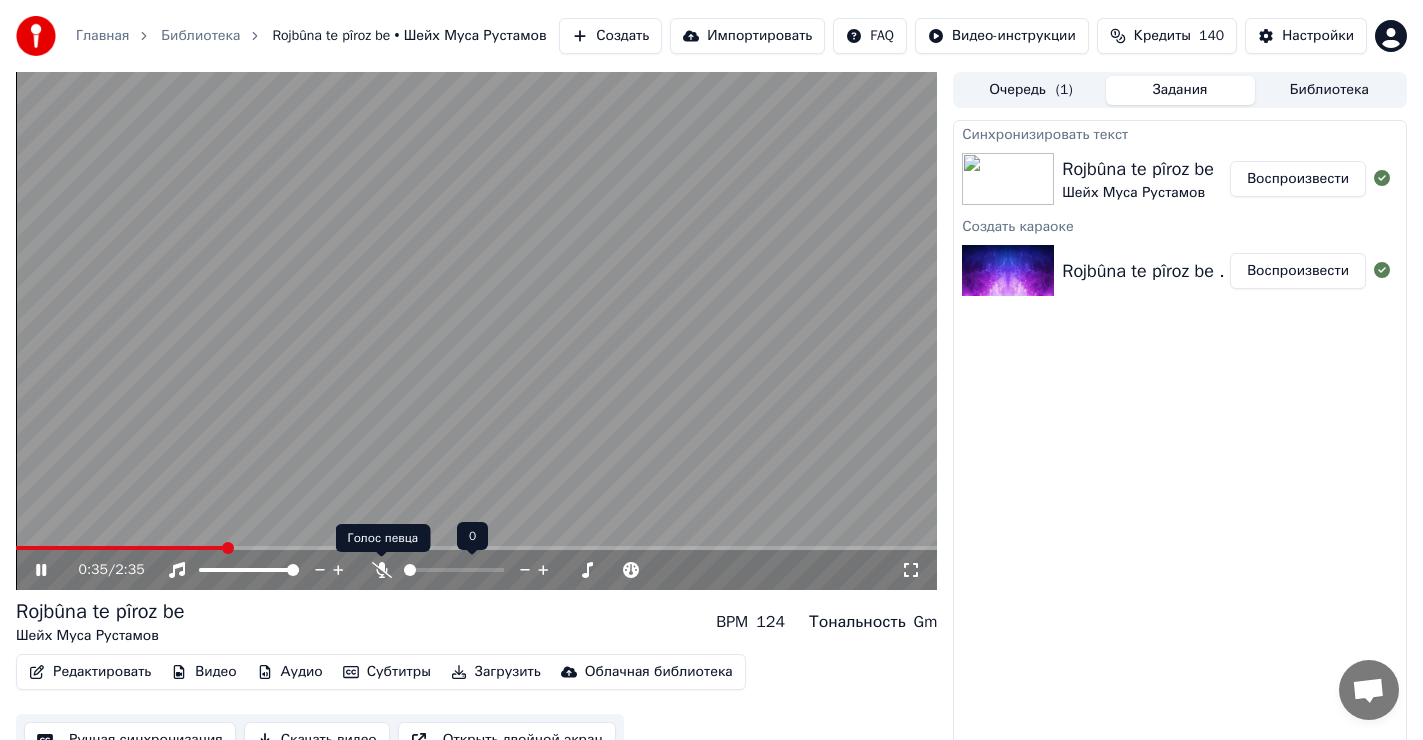 click 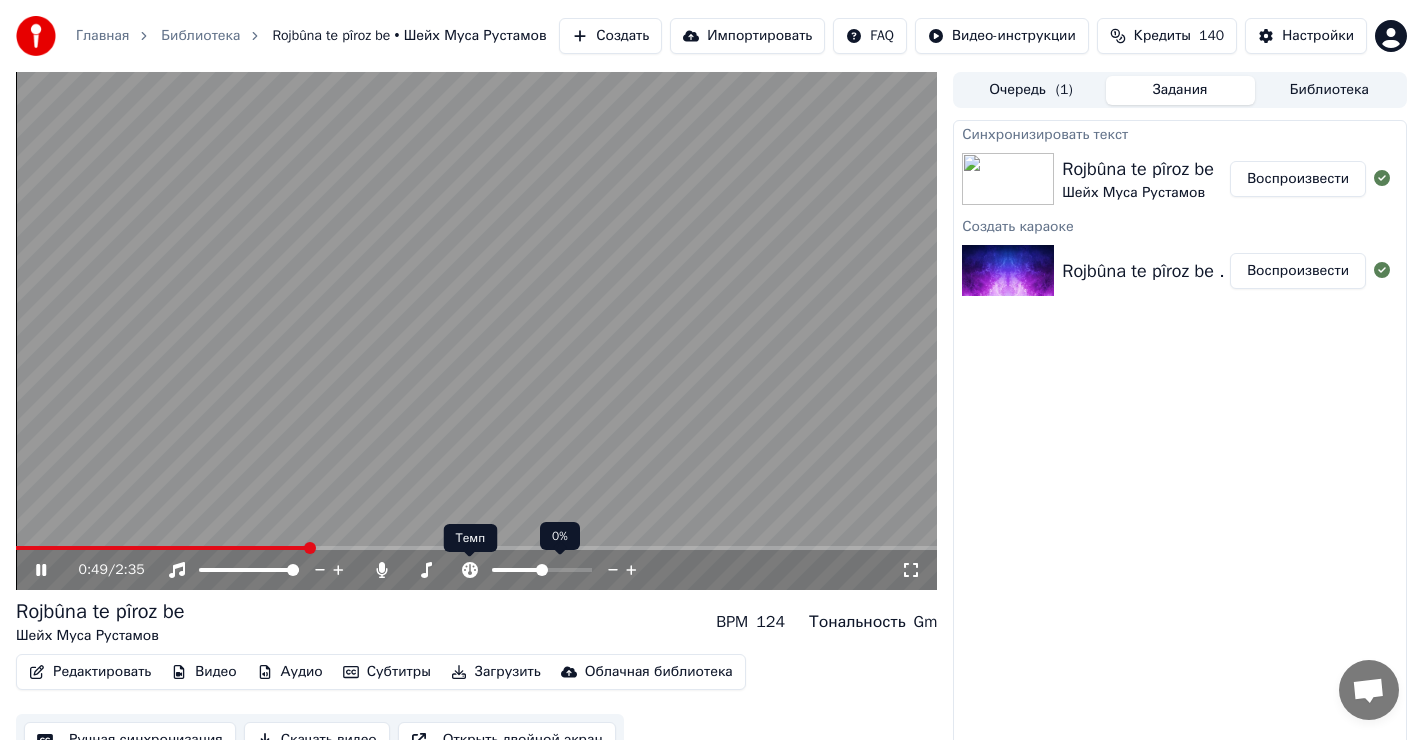 click 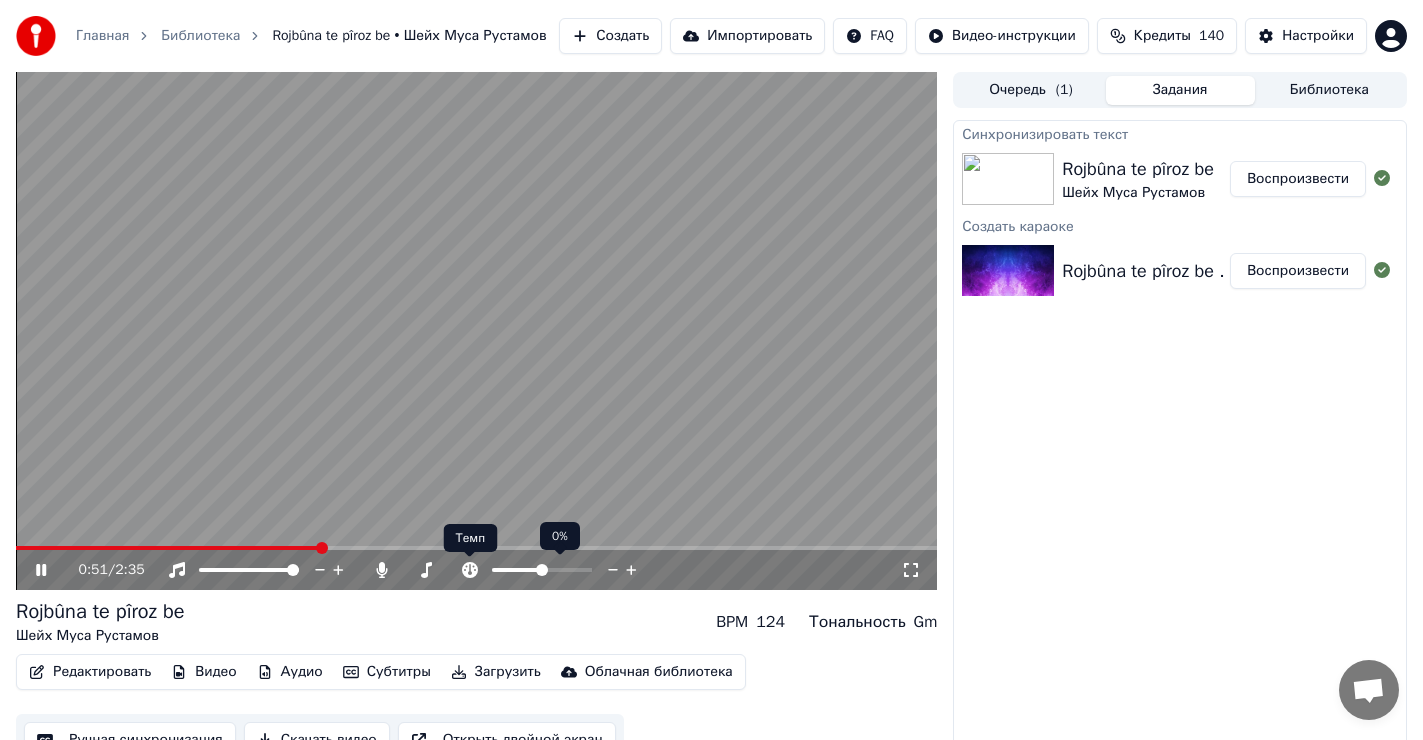 click 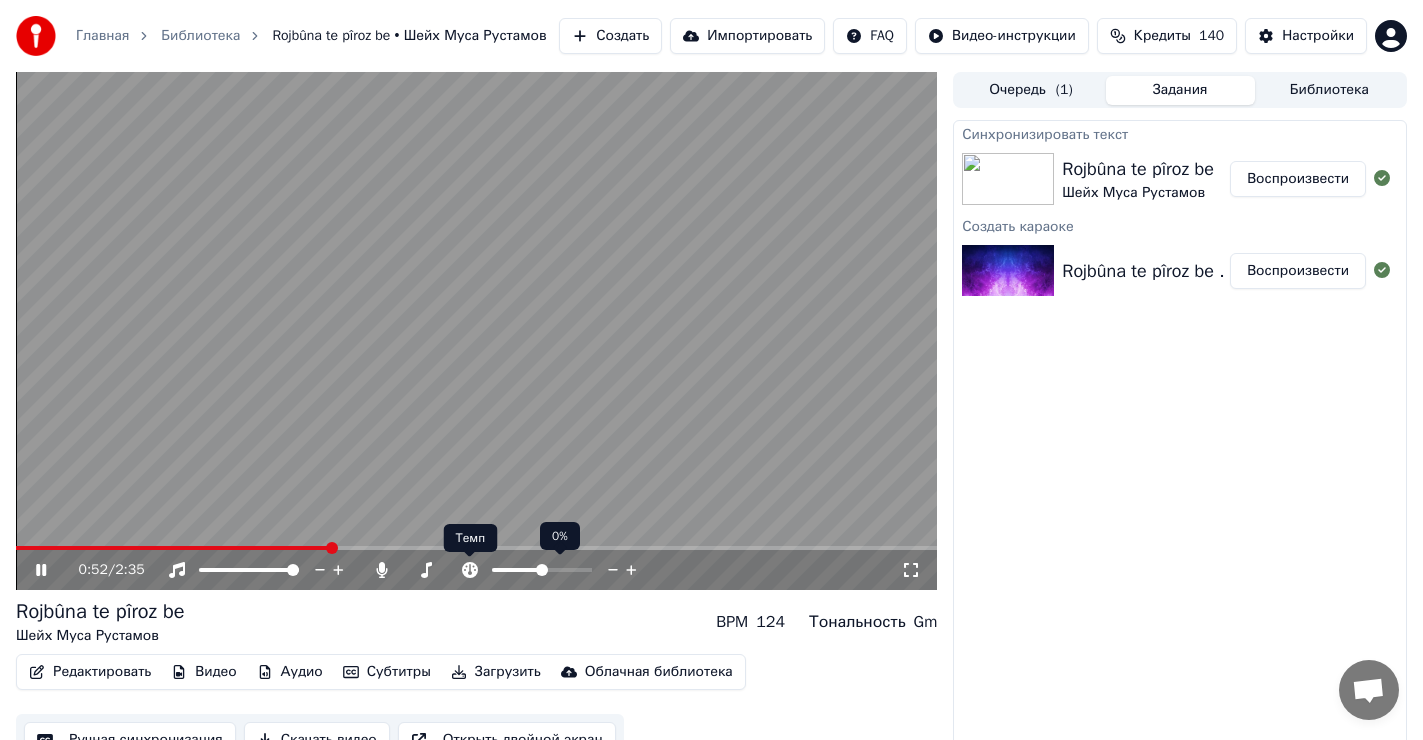 click 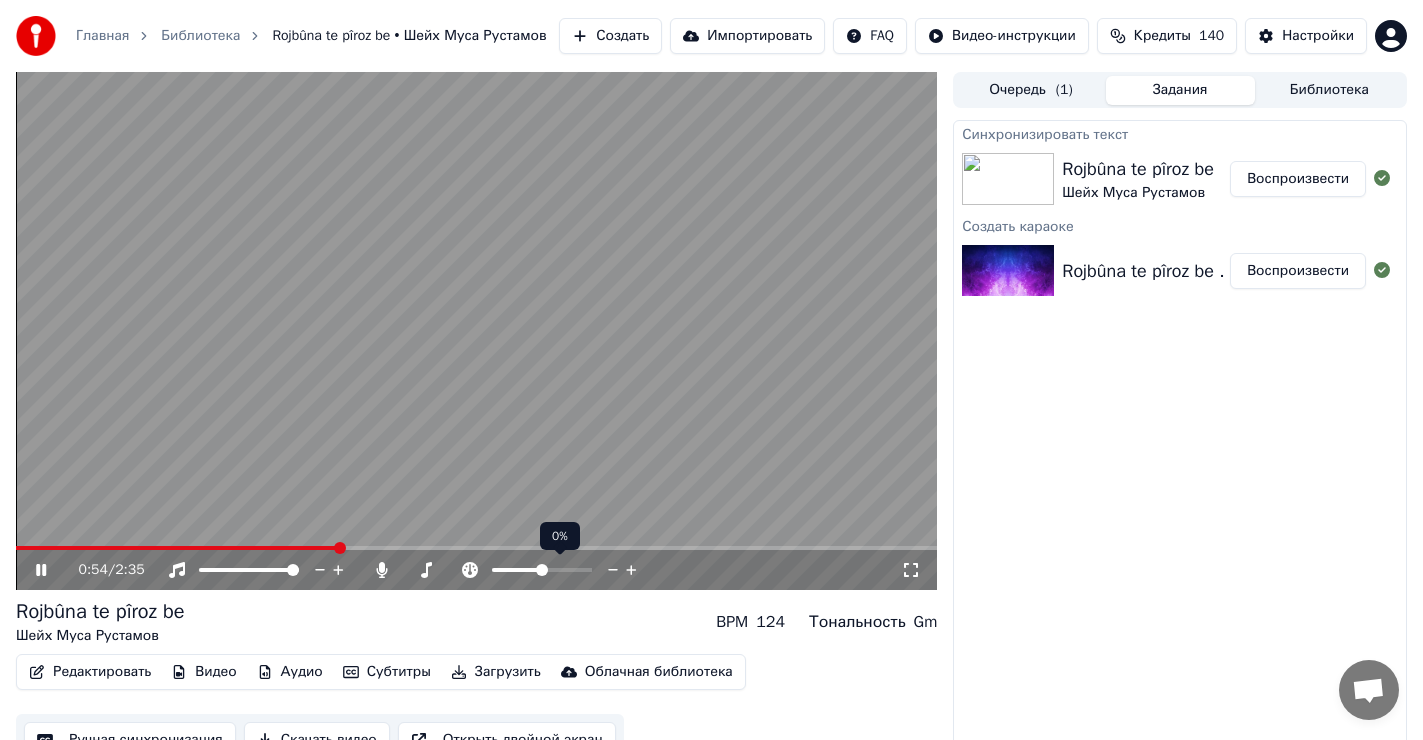 click 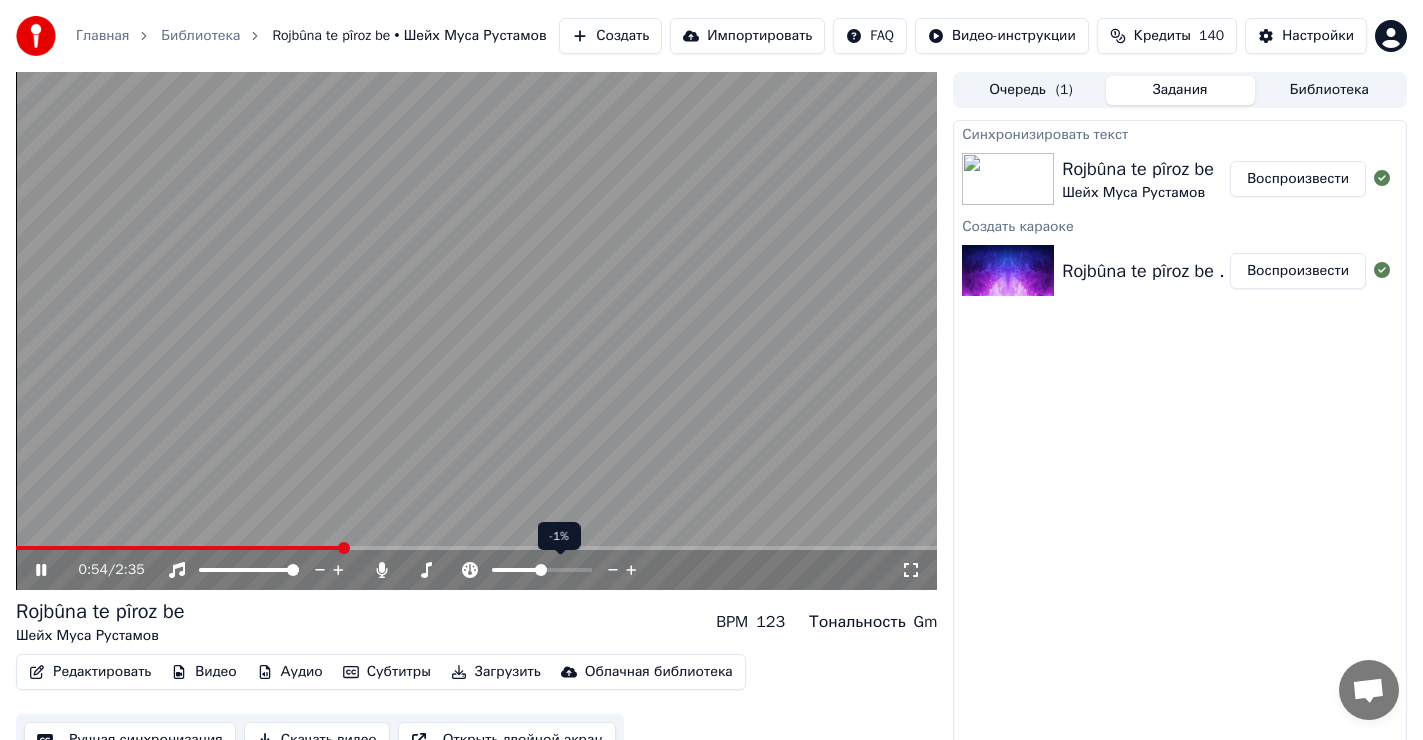 click 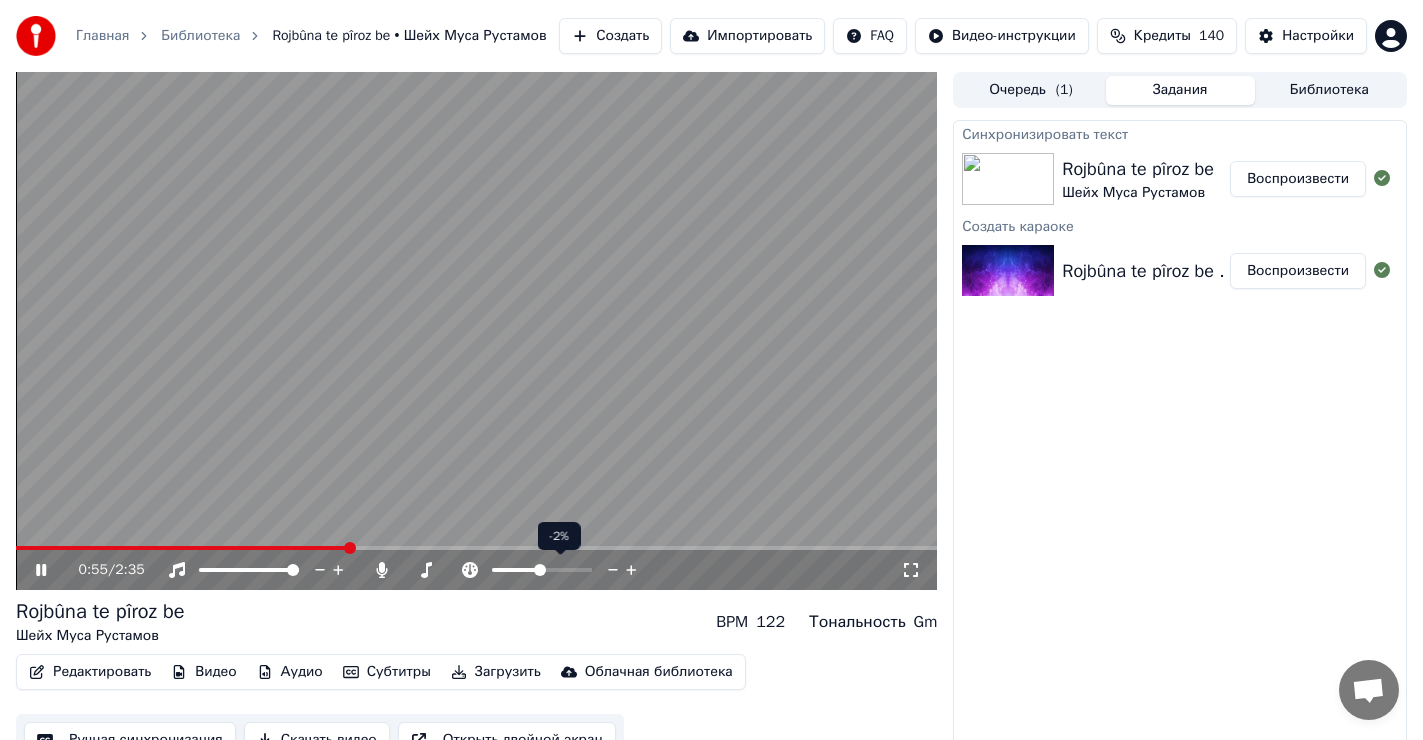 click 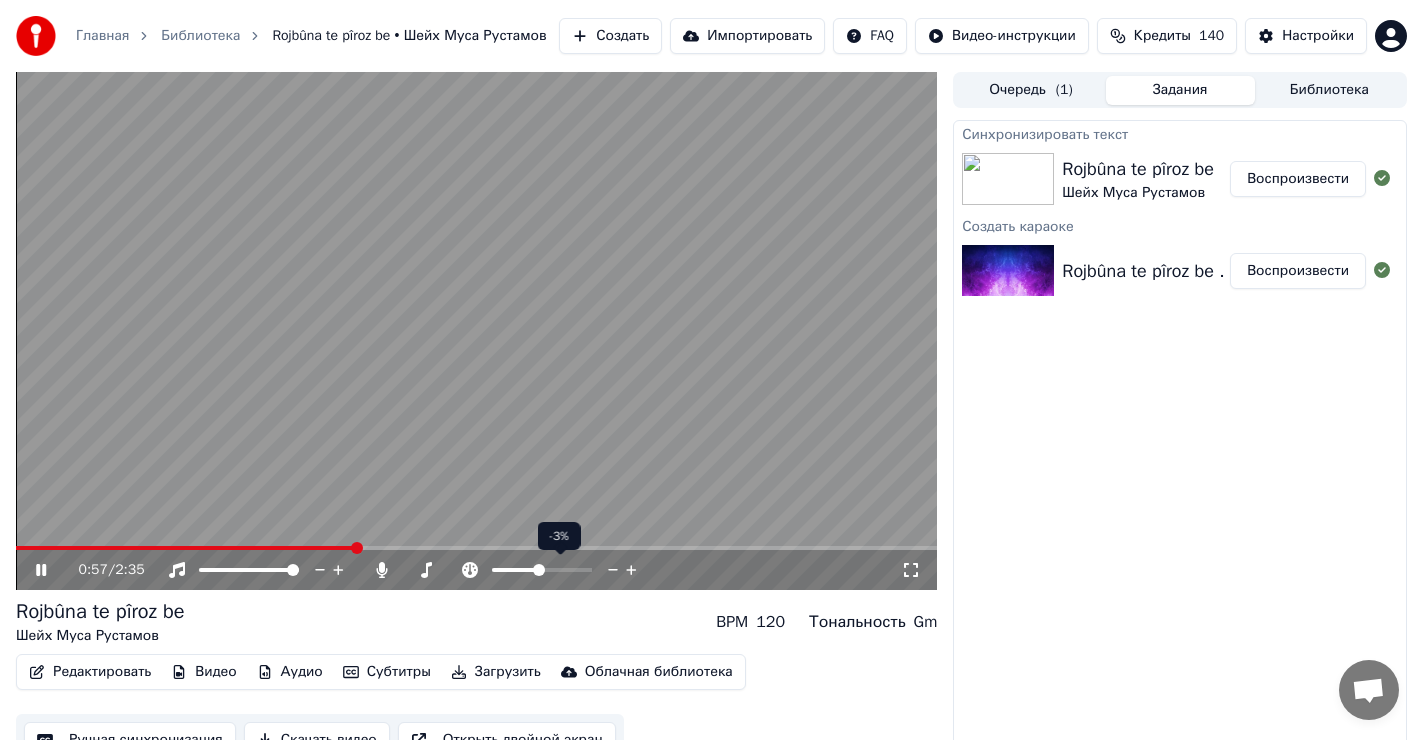 click 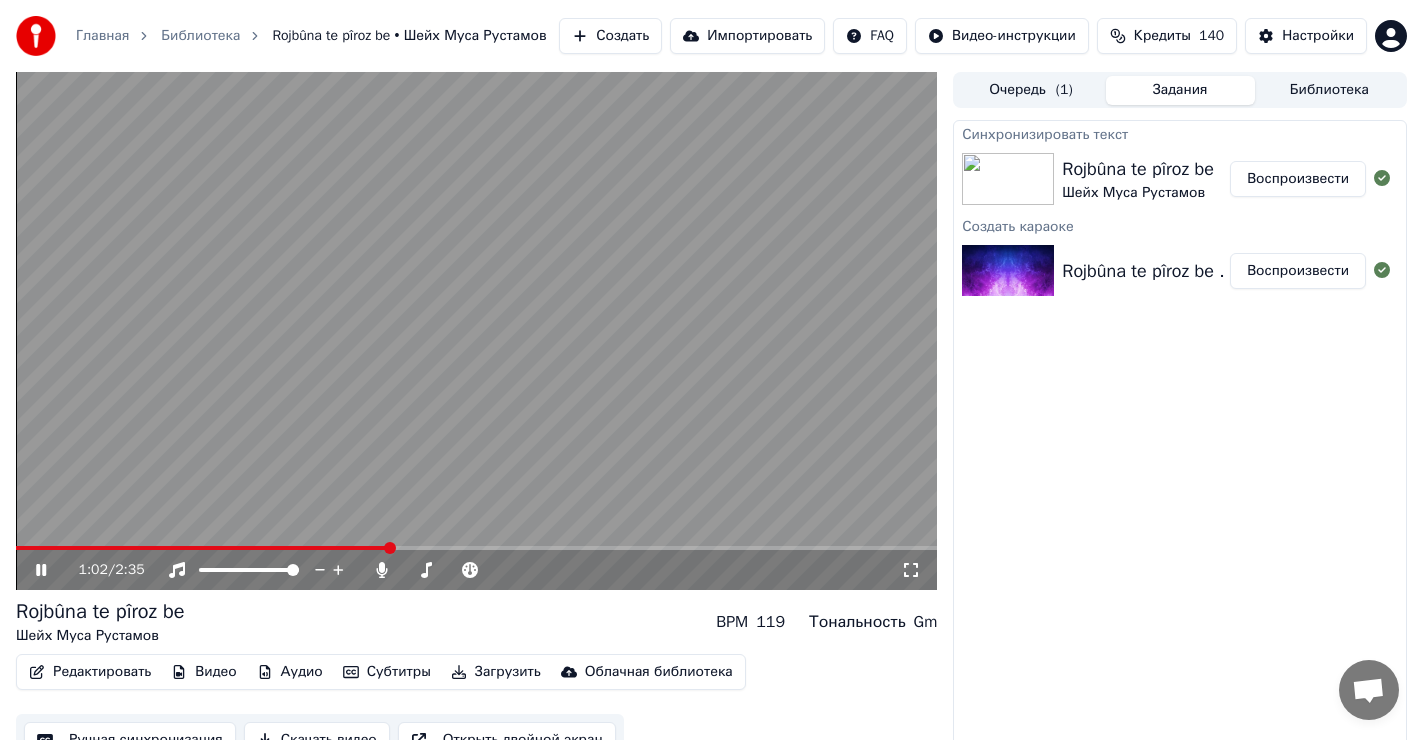 click at bounding box center [202, 548] 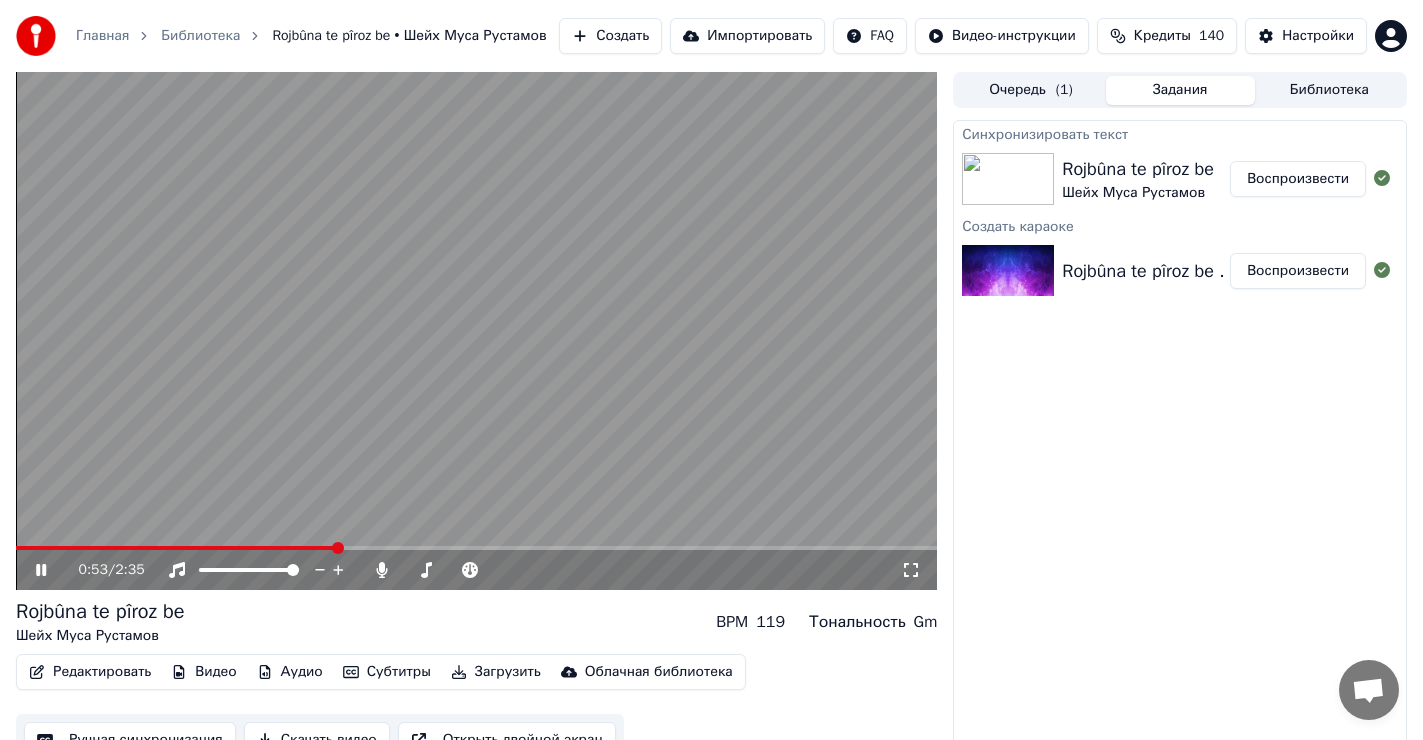 click at bounding box center (476, 331) 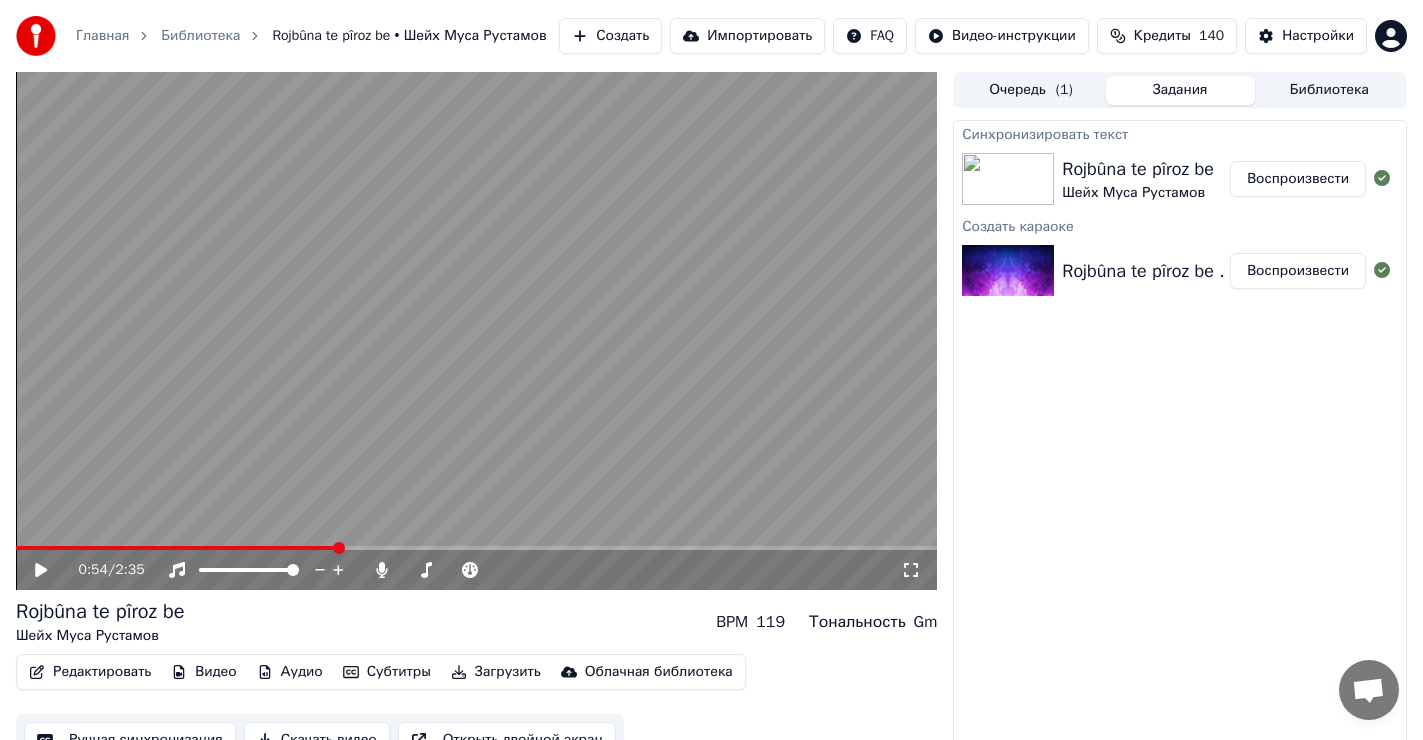 click at bounding box center [176, 548] 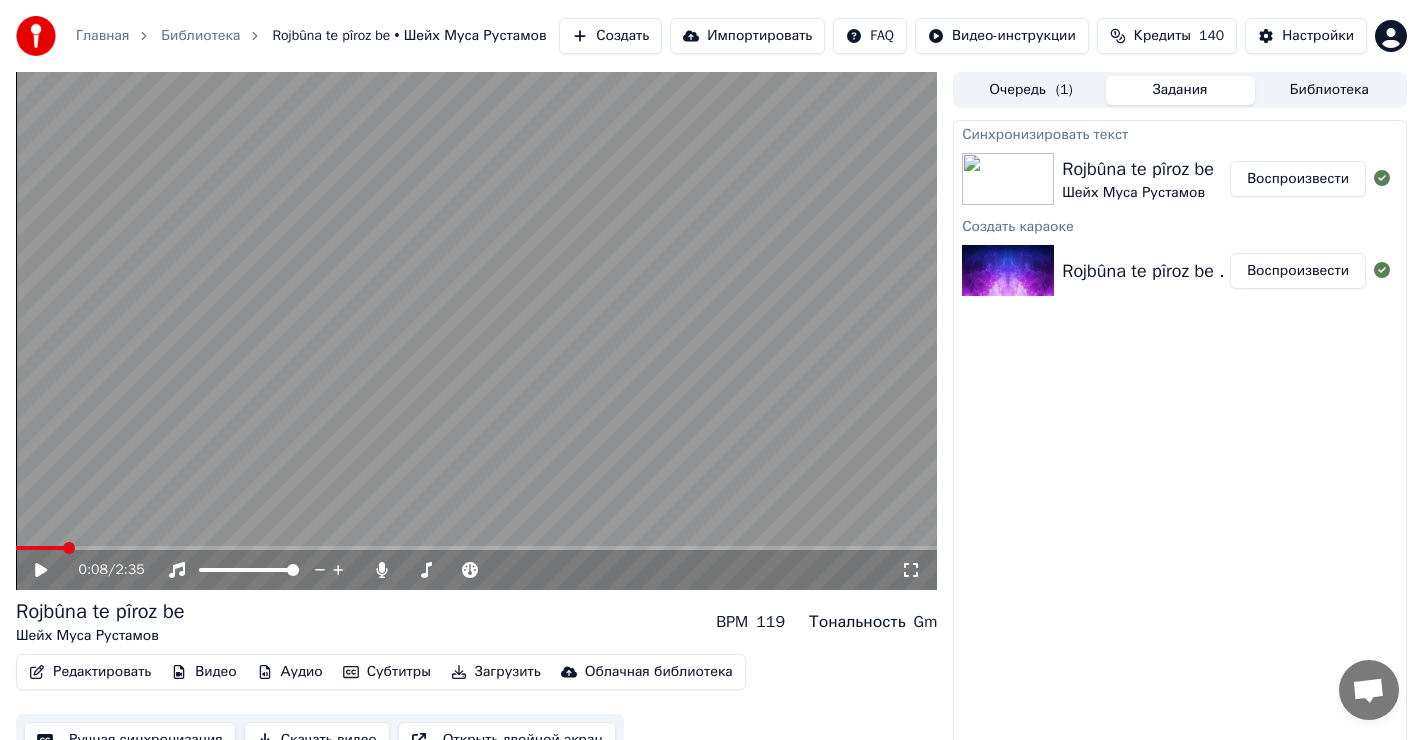 click on "0:08  /  2:35" at bounding box center [476, 570] 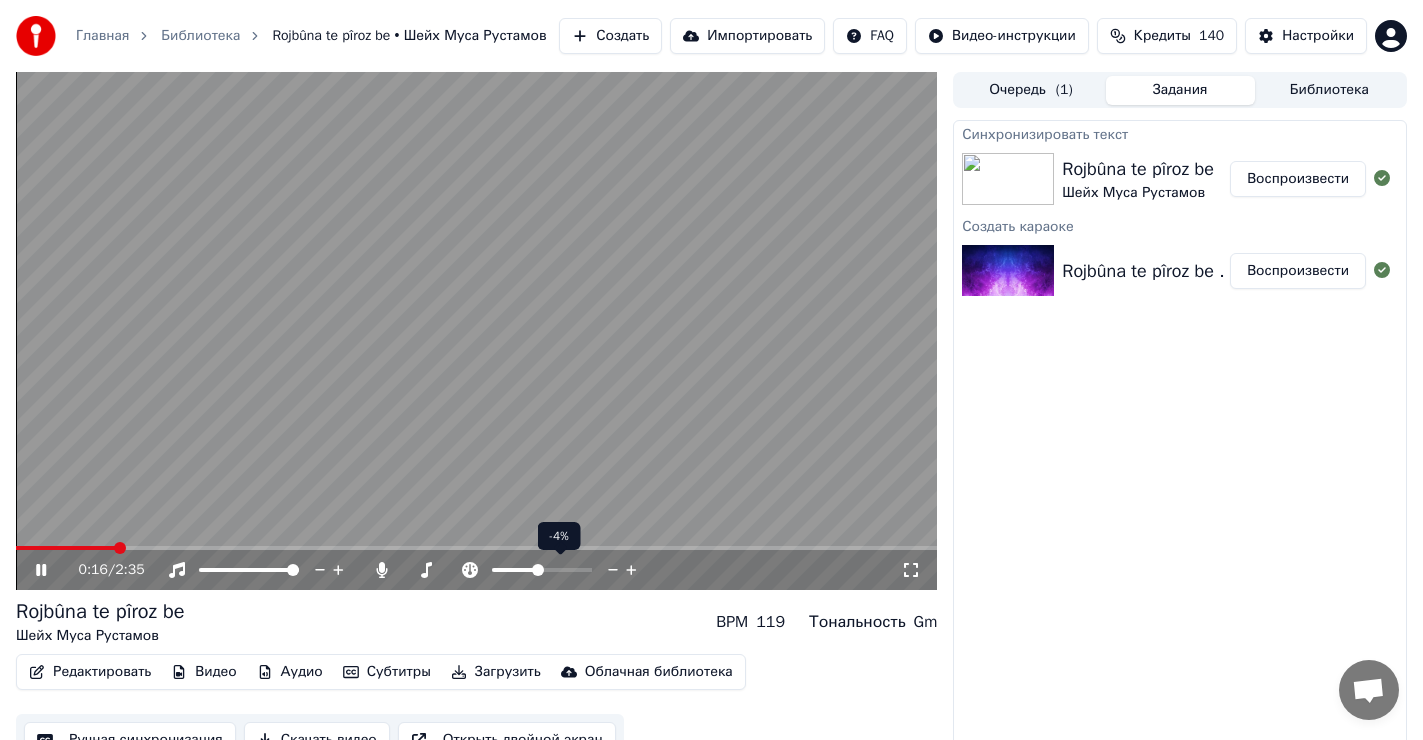 click 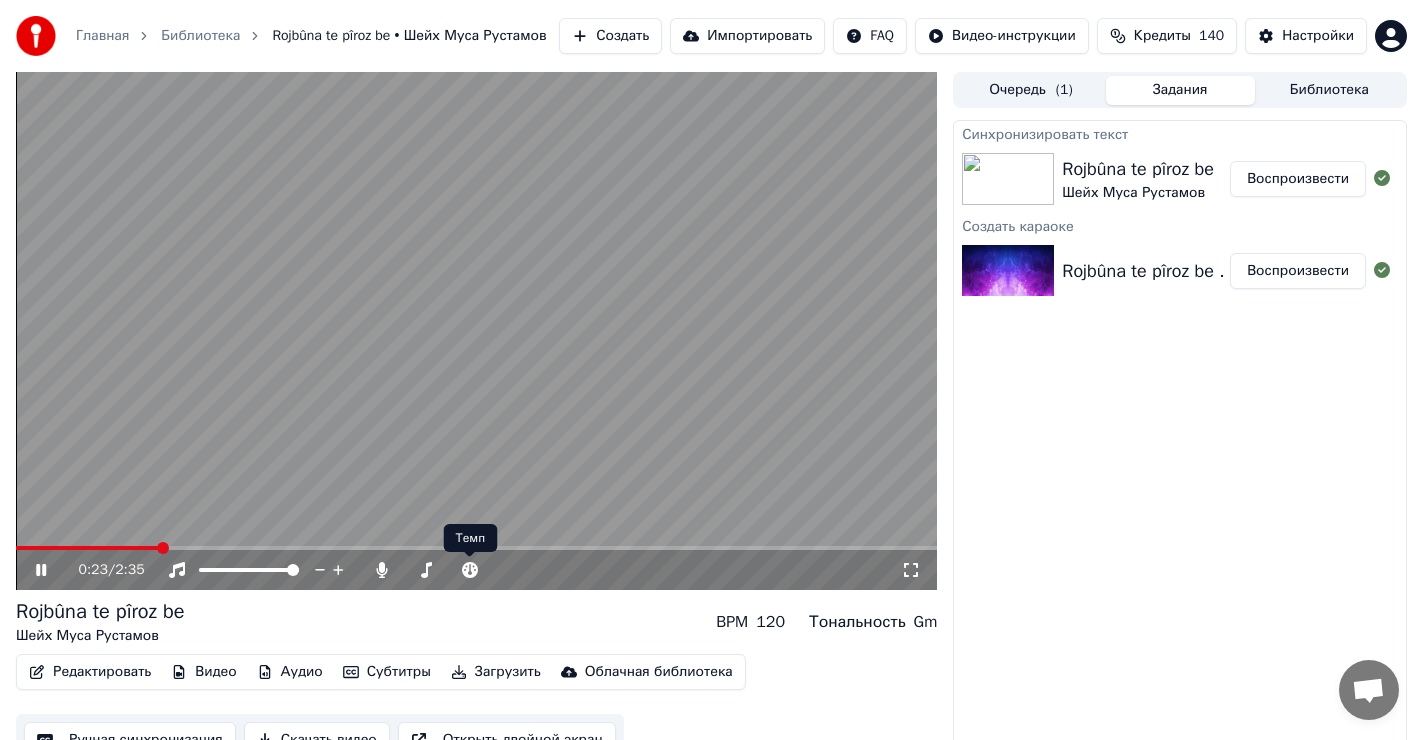 click 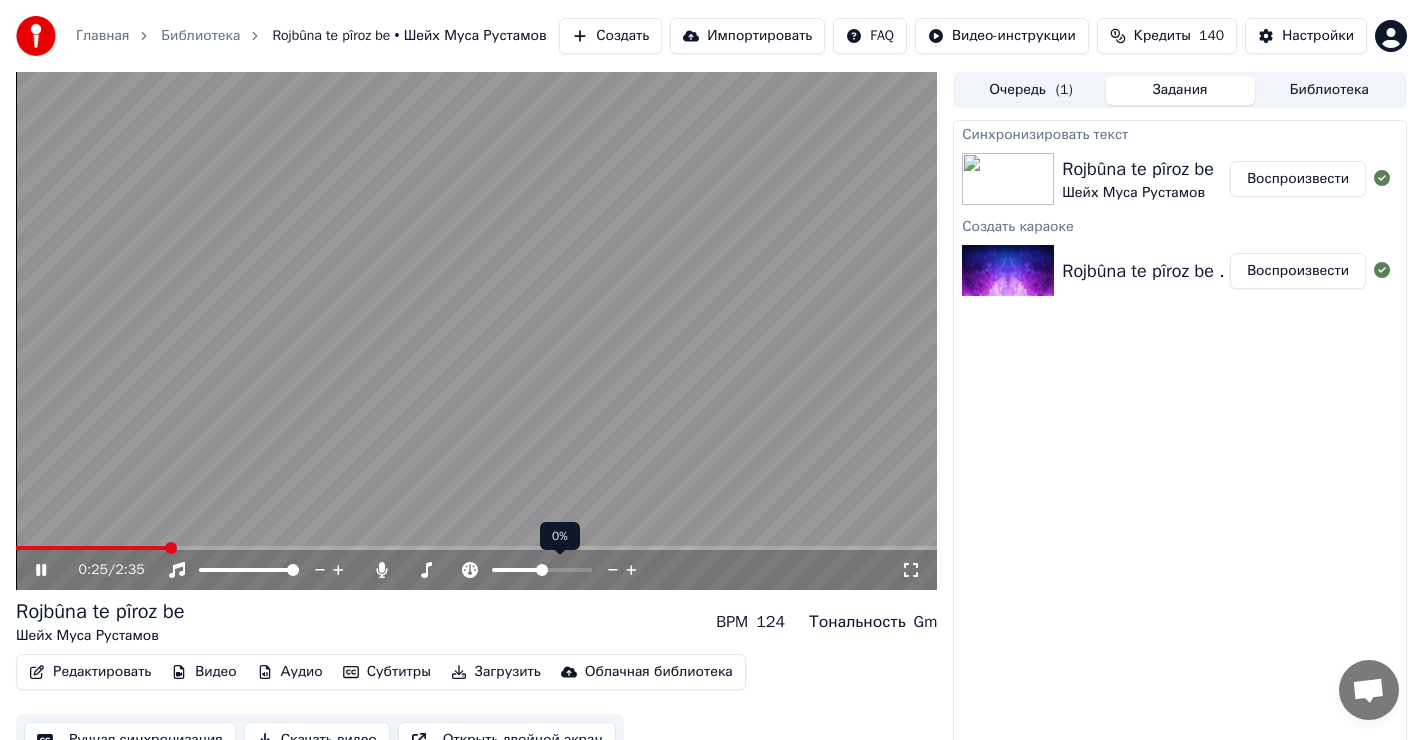 click 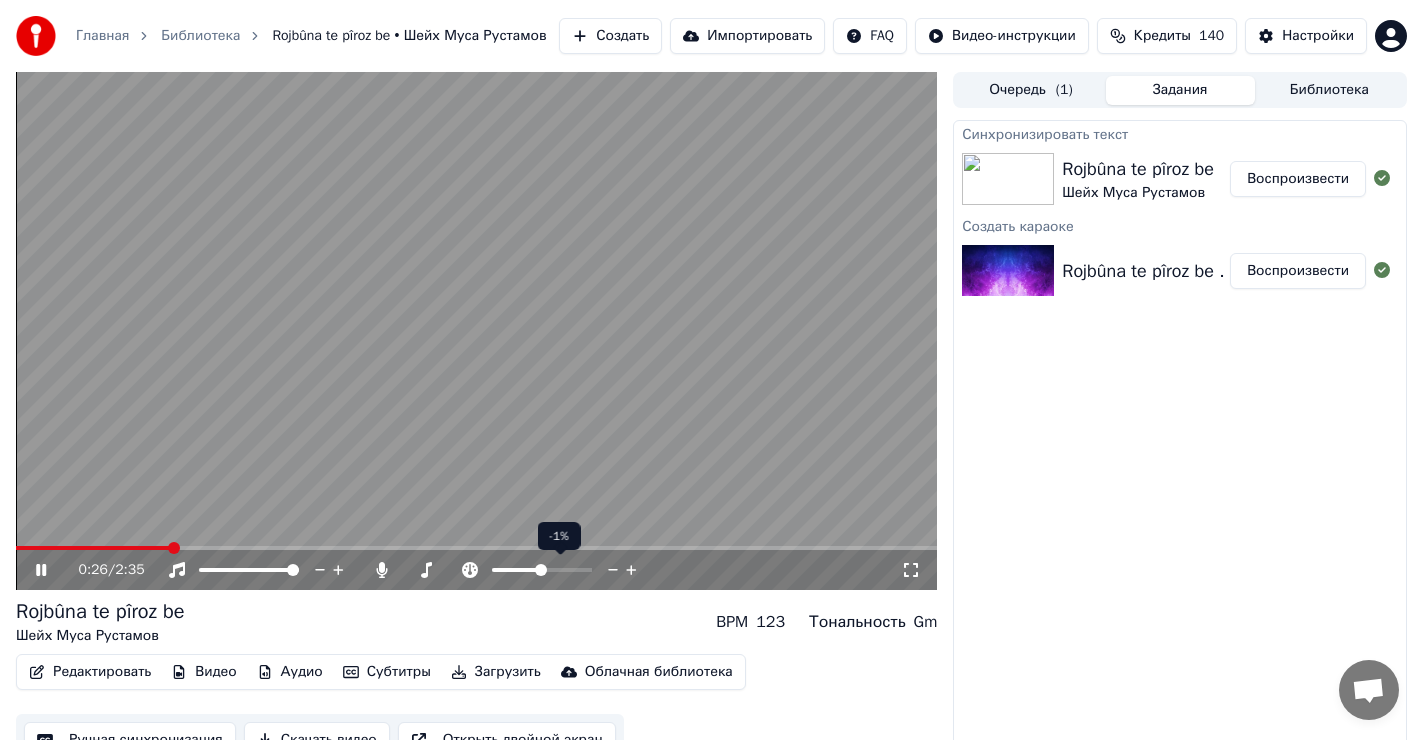 click 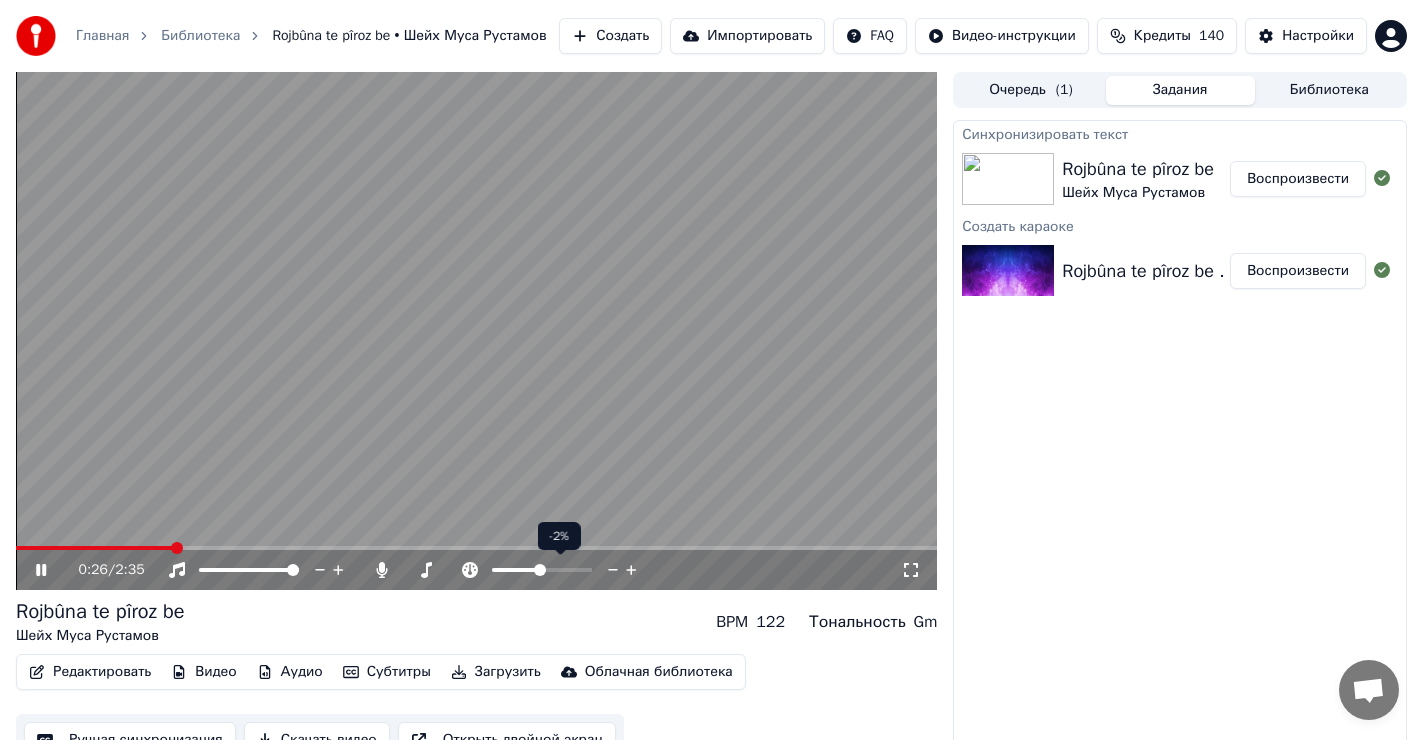 click 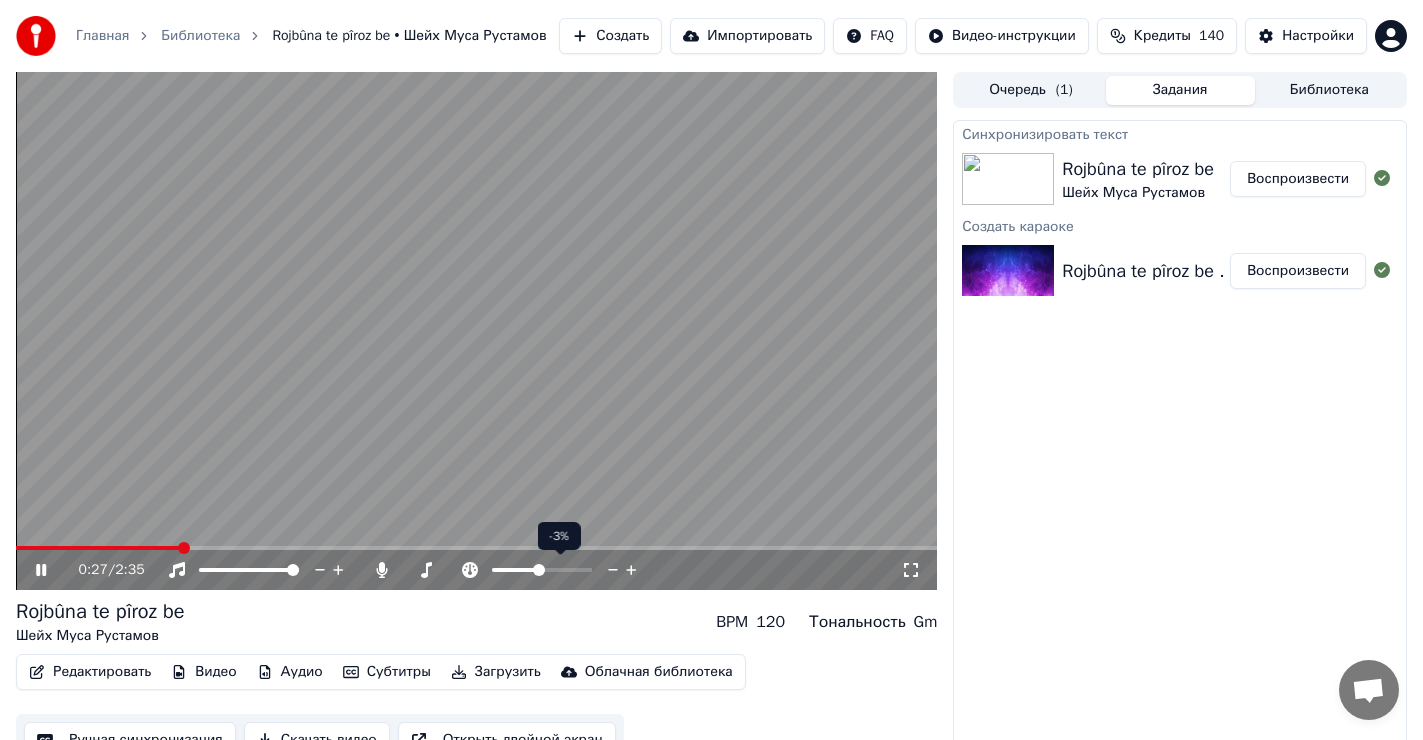 click 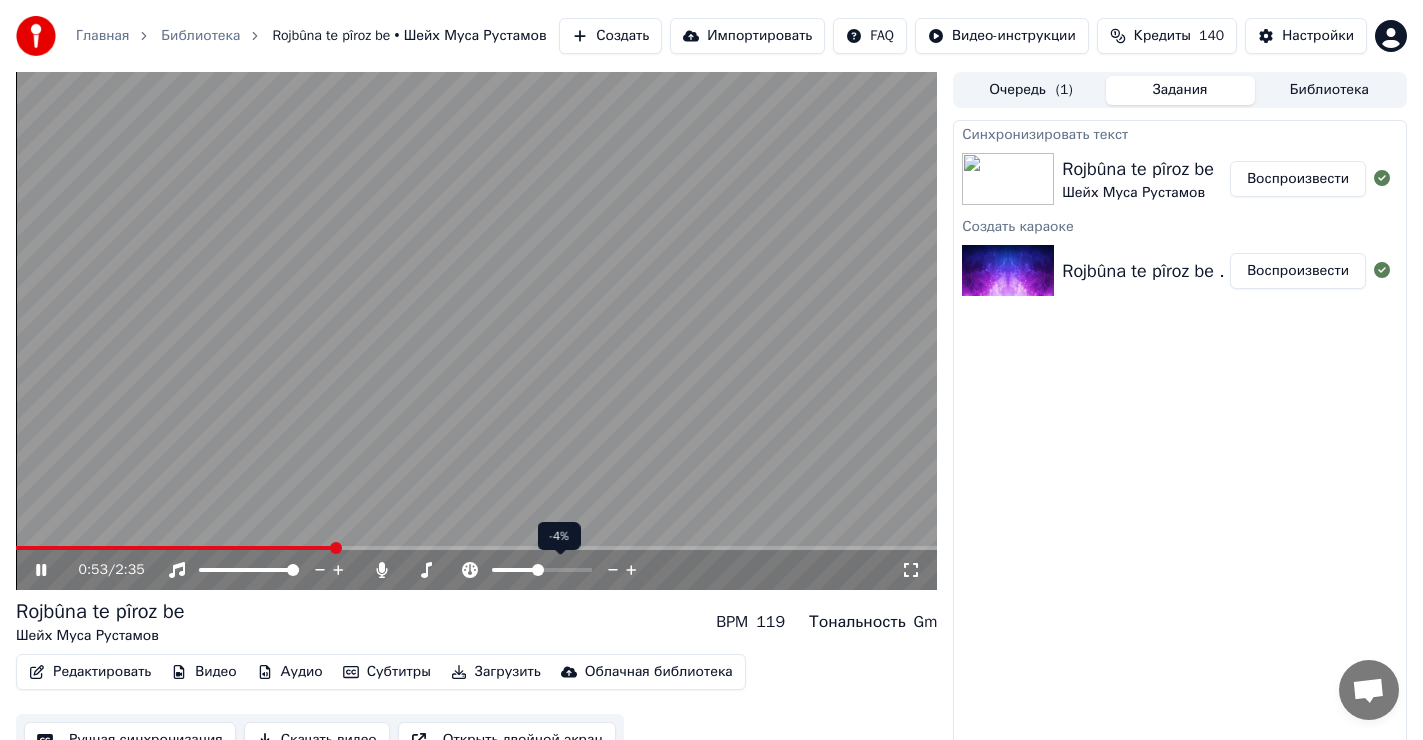 click 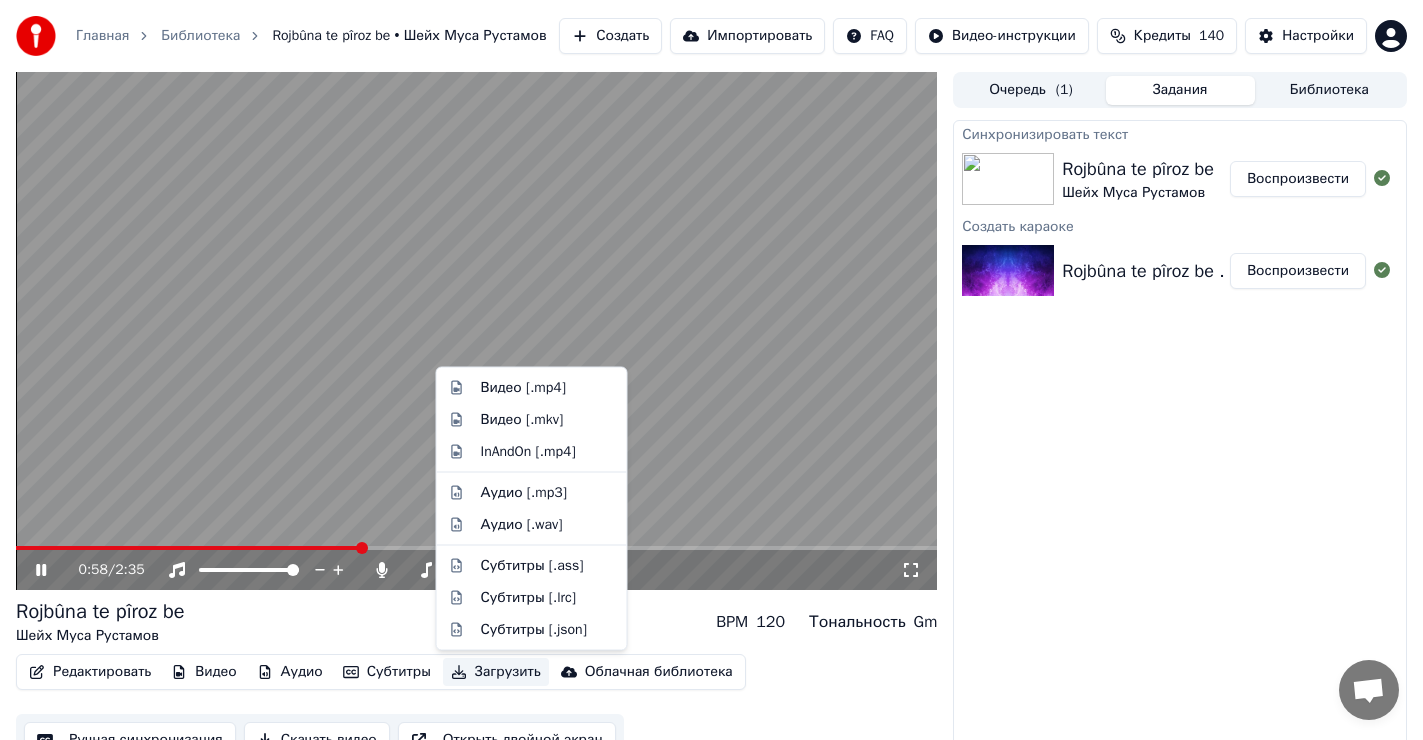 click on "Загрузить" at bounding box center (496, 672) 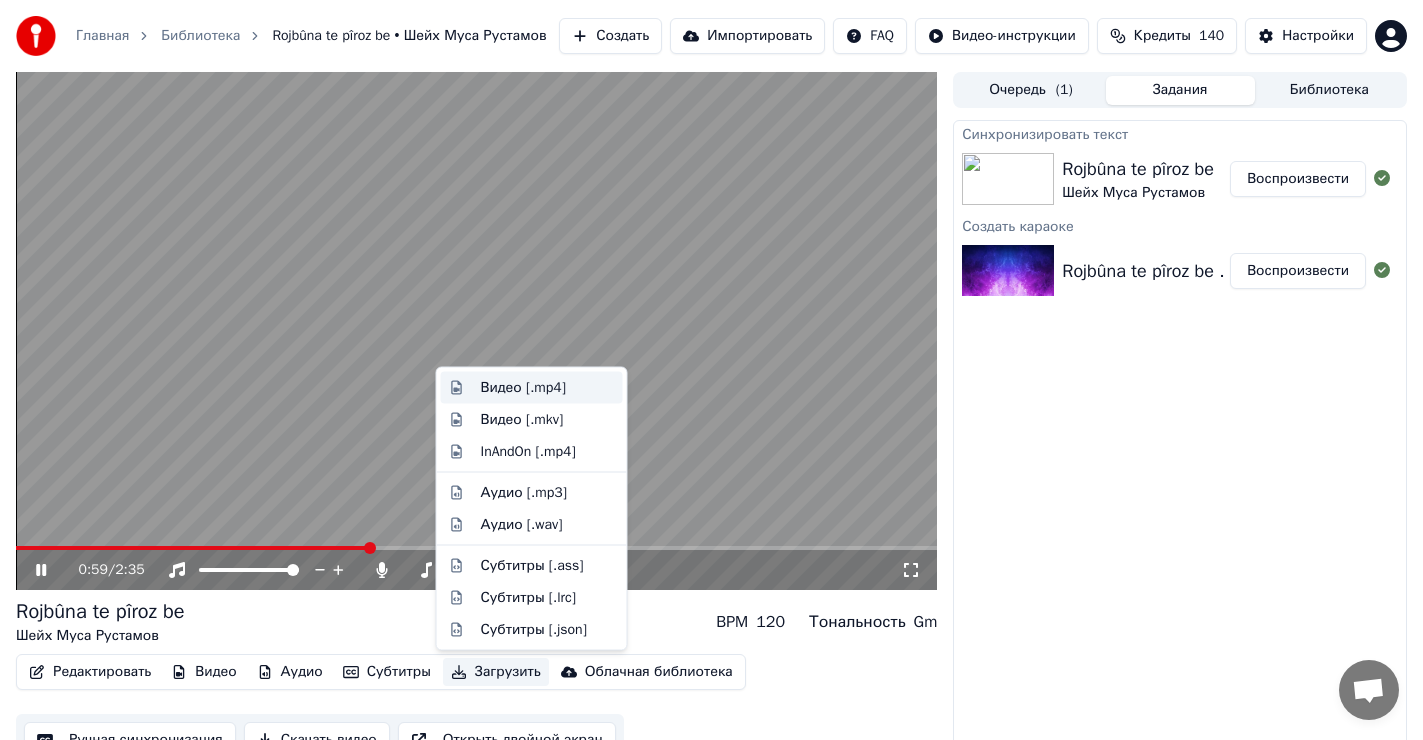 click on "Видео [.mp4]" at bounding box center [523, 388] 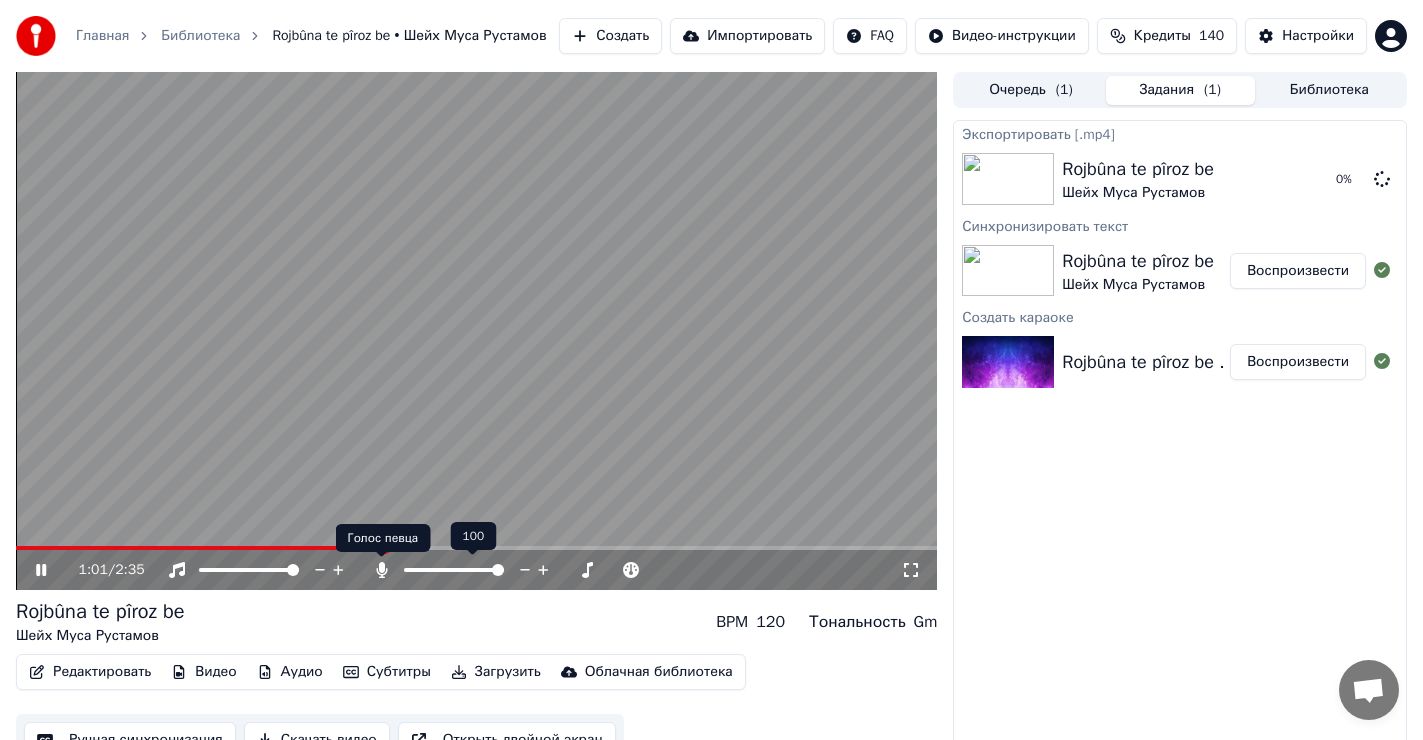 click 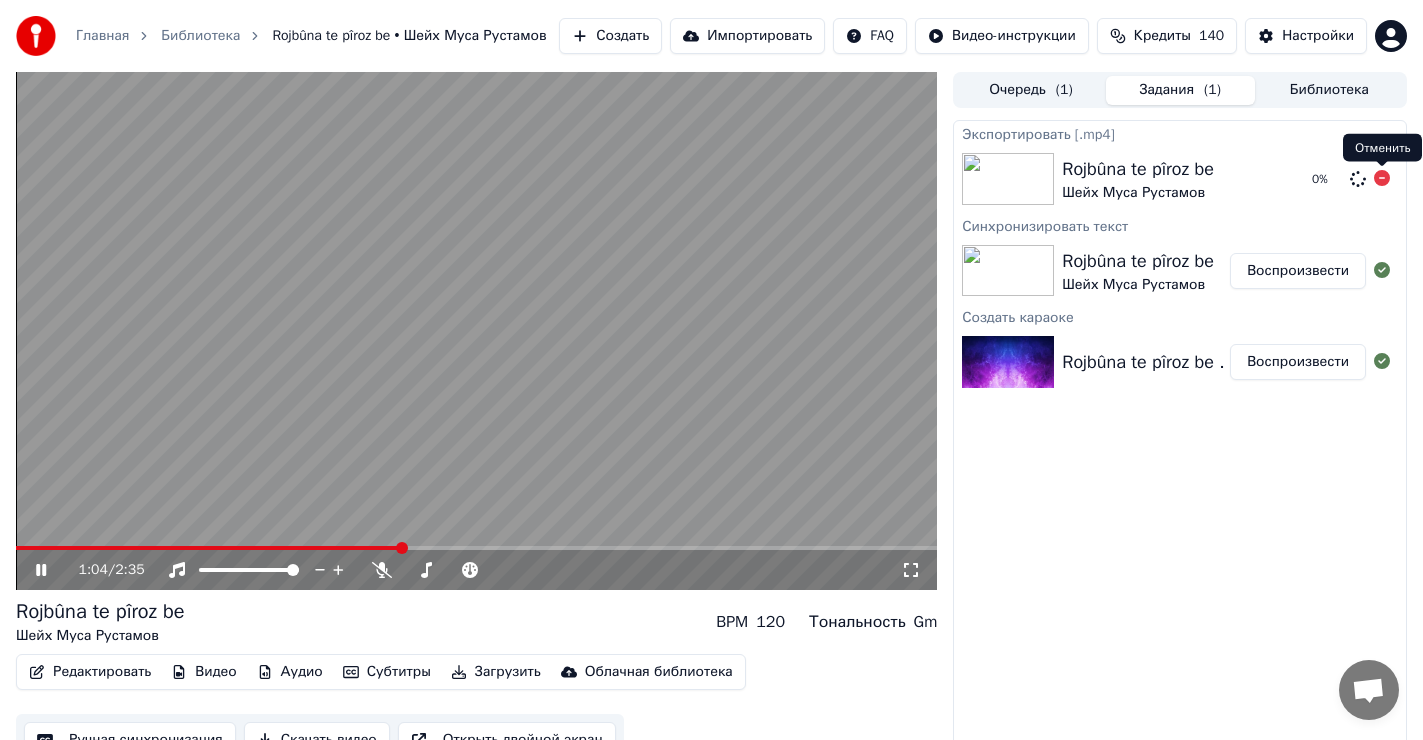 click 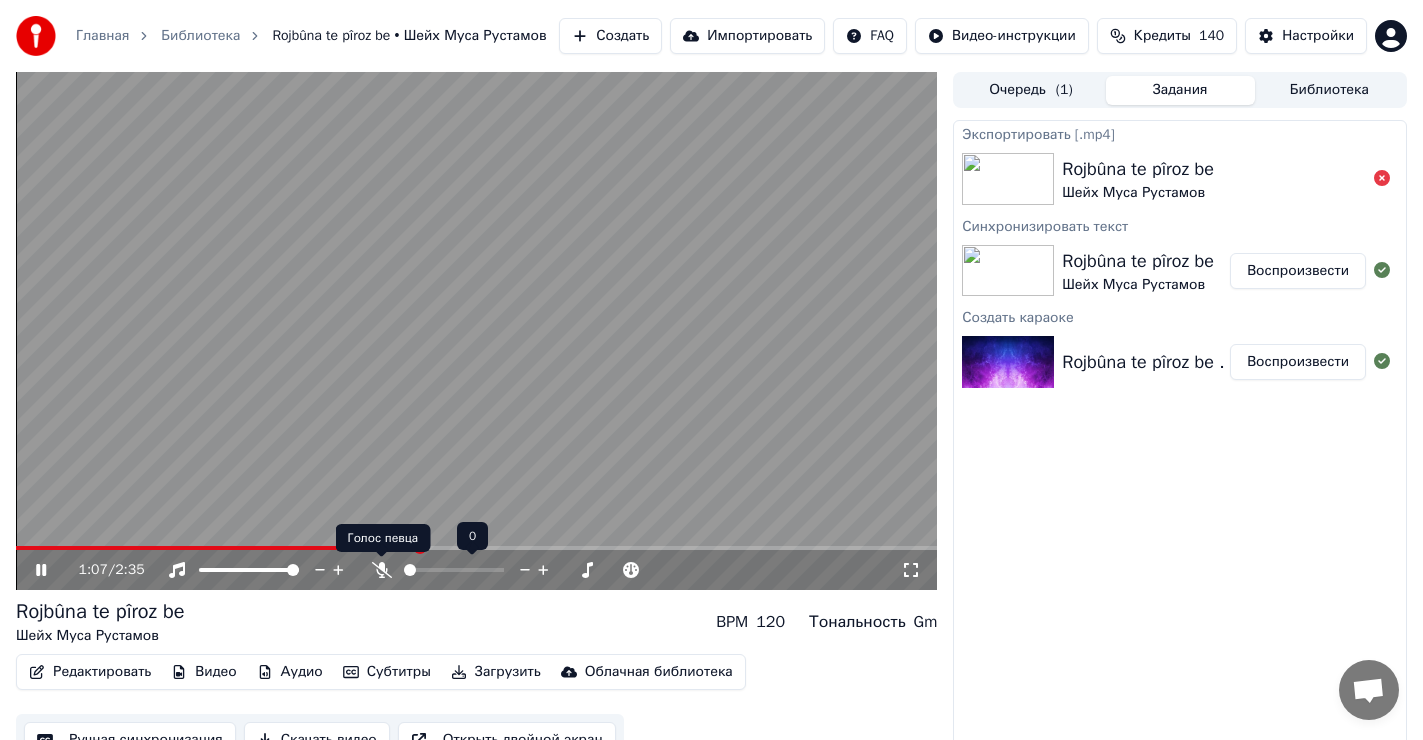 click 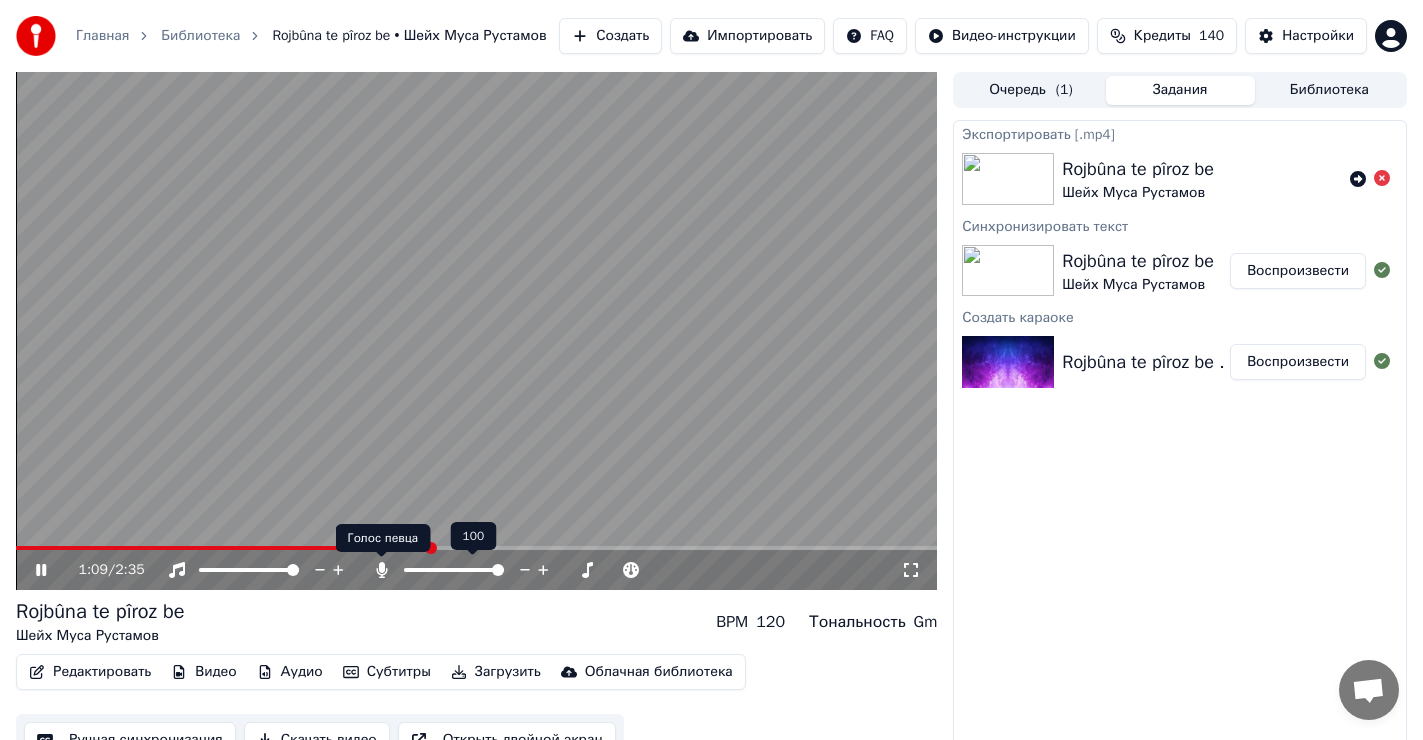 click 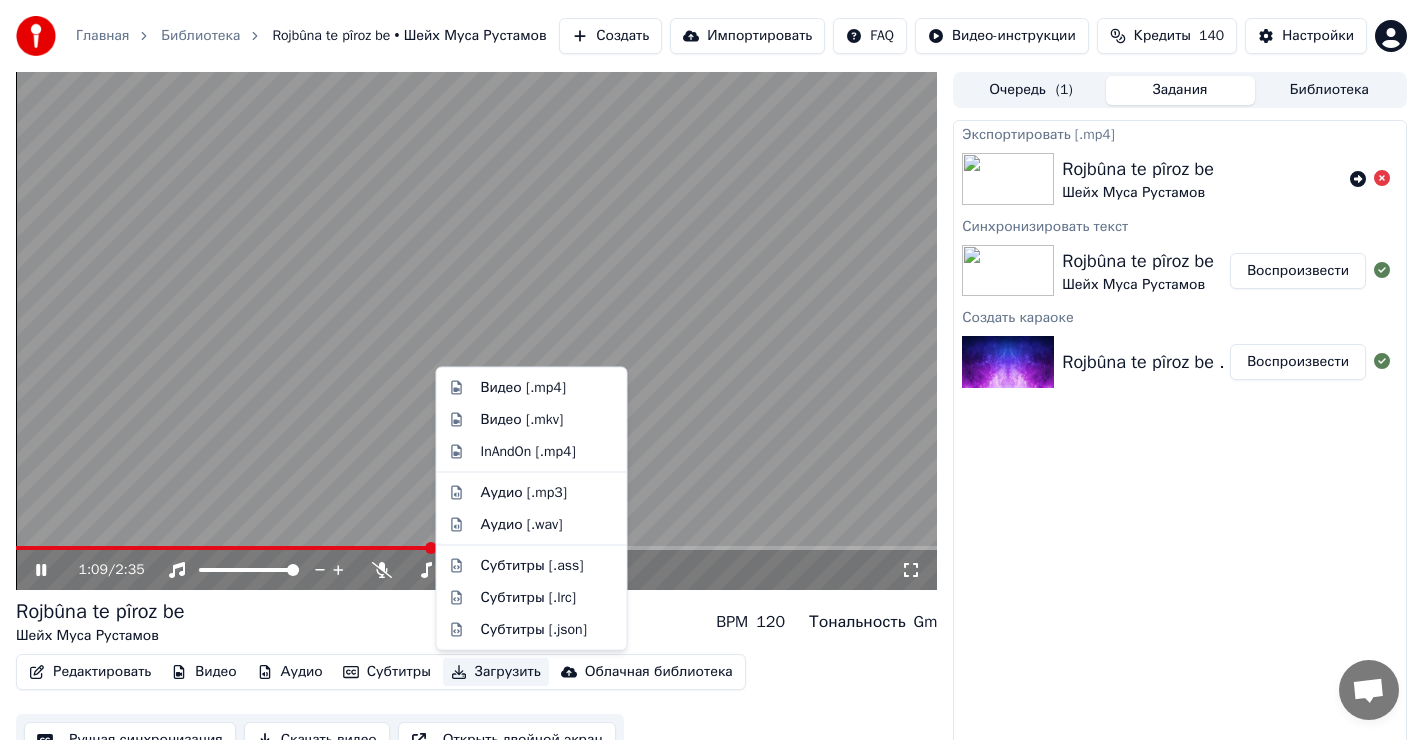 click on "Загрузить" at bounding box center [496, 672] 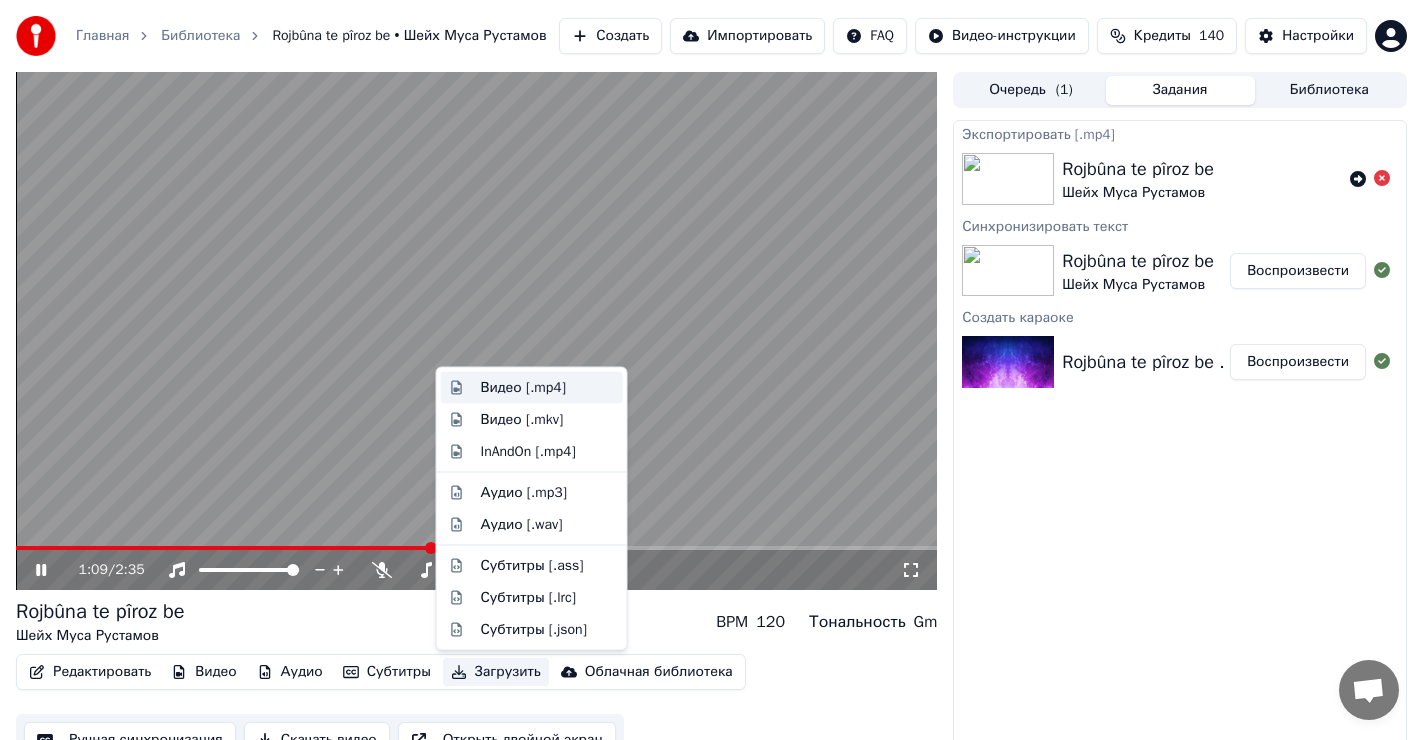 click on "Видео [.mp4]" at bounding box center (523, 388) 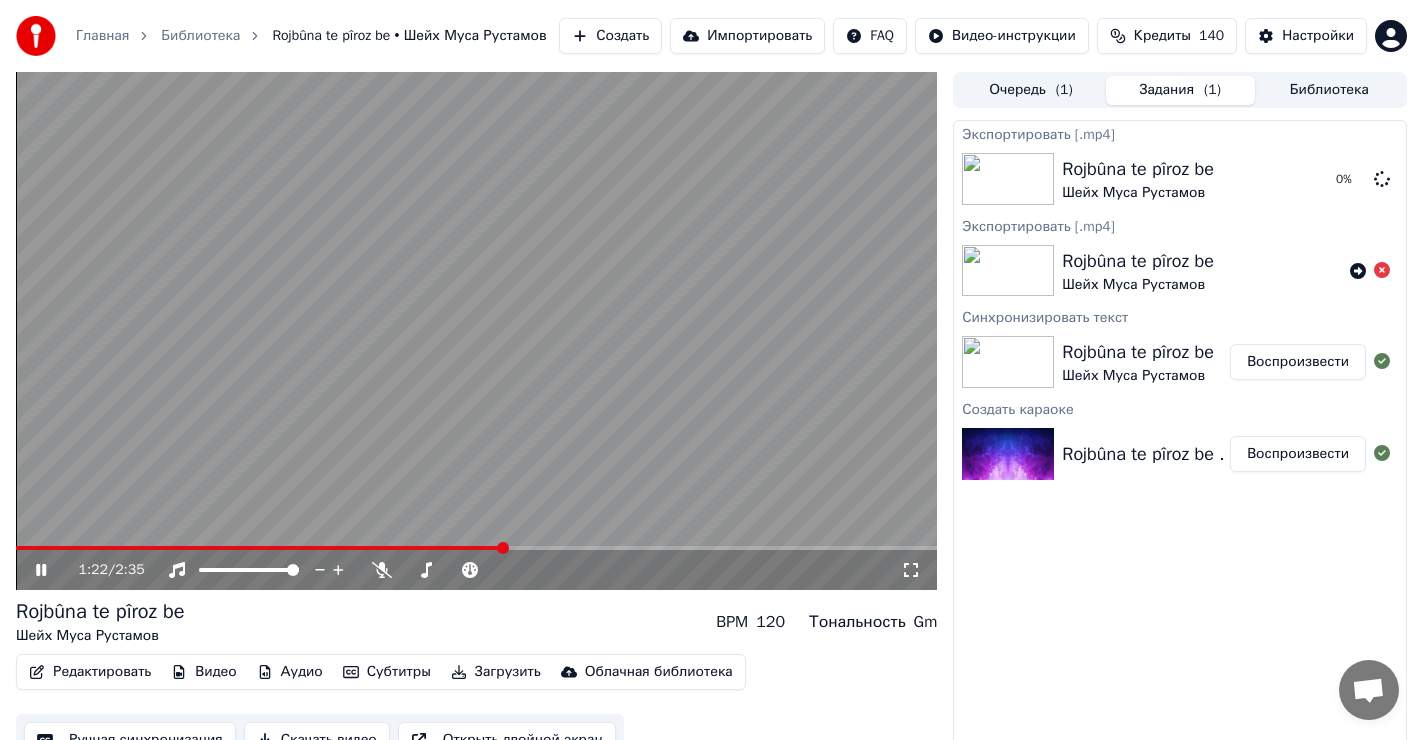 click at bounding box center (259, 548) 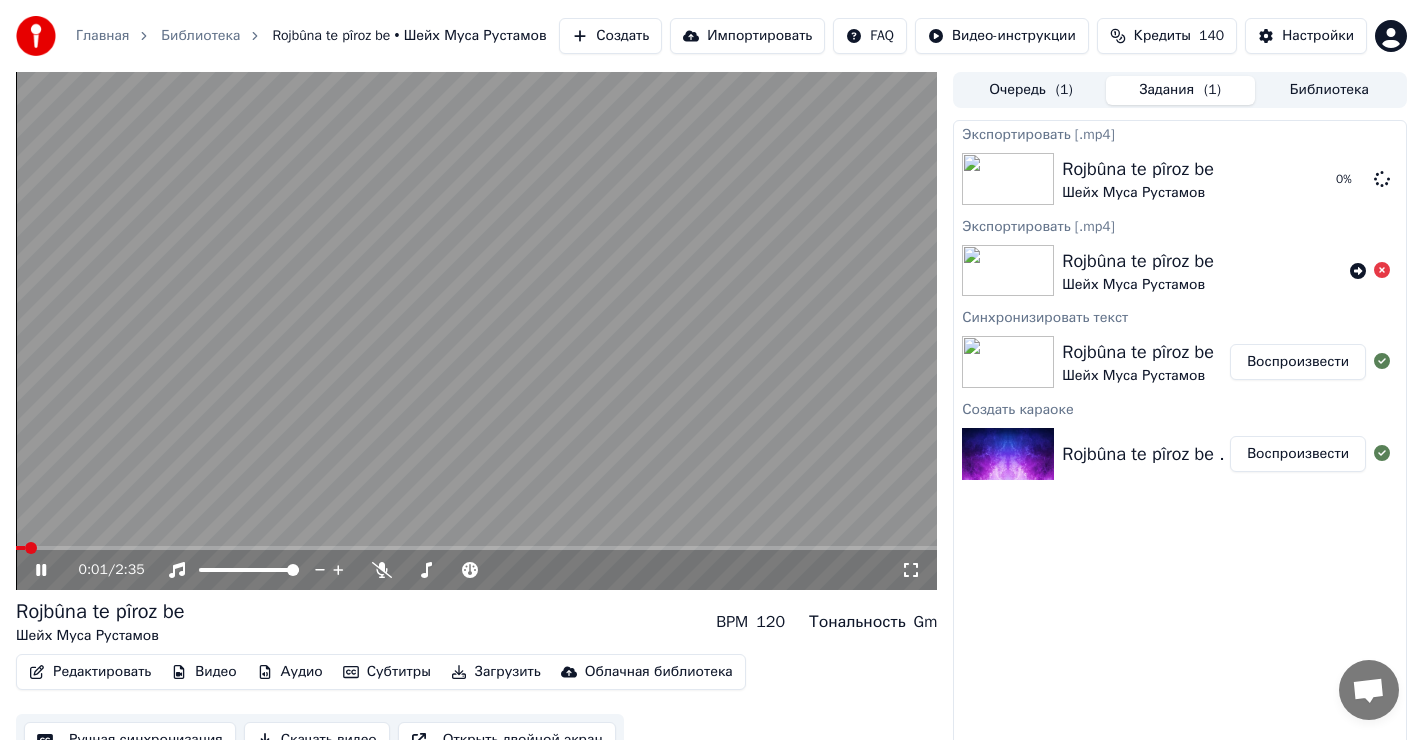 click 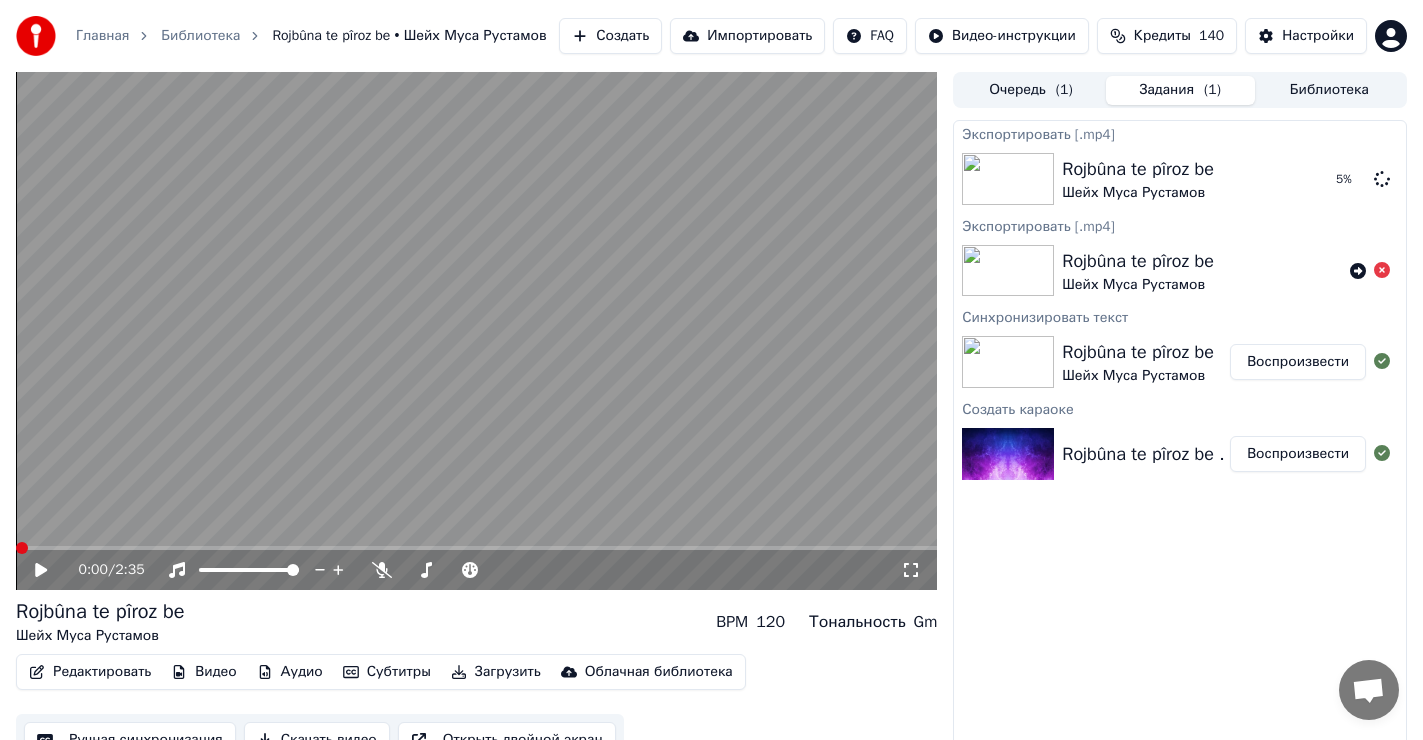 click at bounding box center [22, 548] 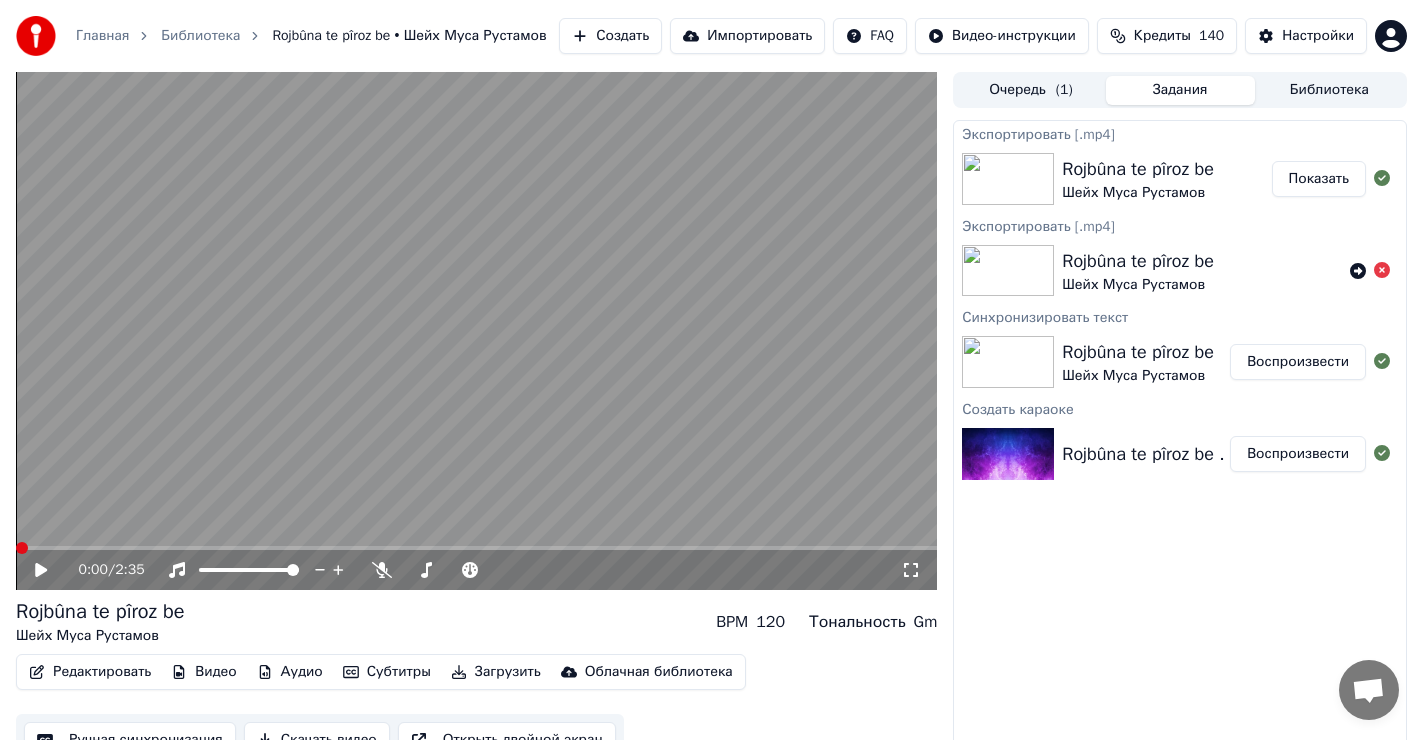 click on "Показать" at bounding box center (1319, 179) 